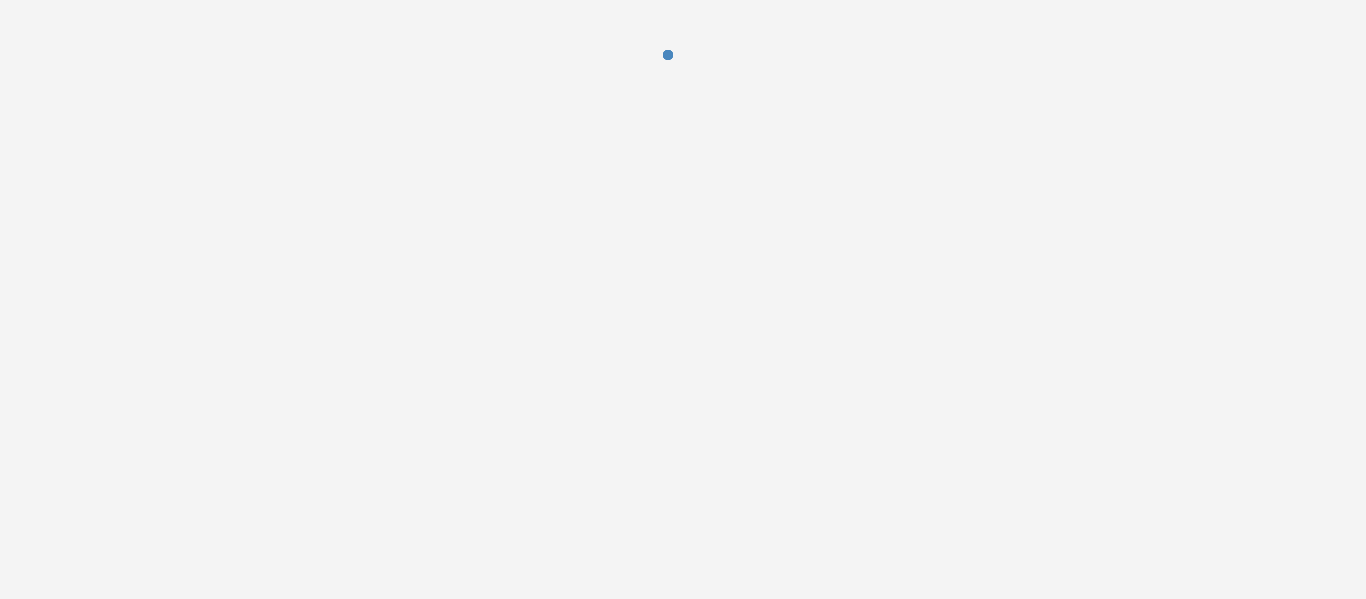 scroll, scrollTop: 0, scrollLeft: 0, axis: both 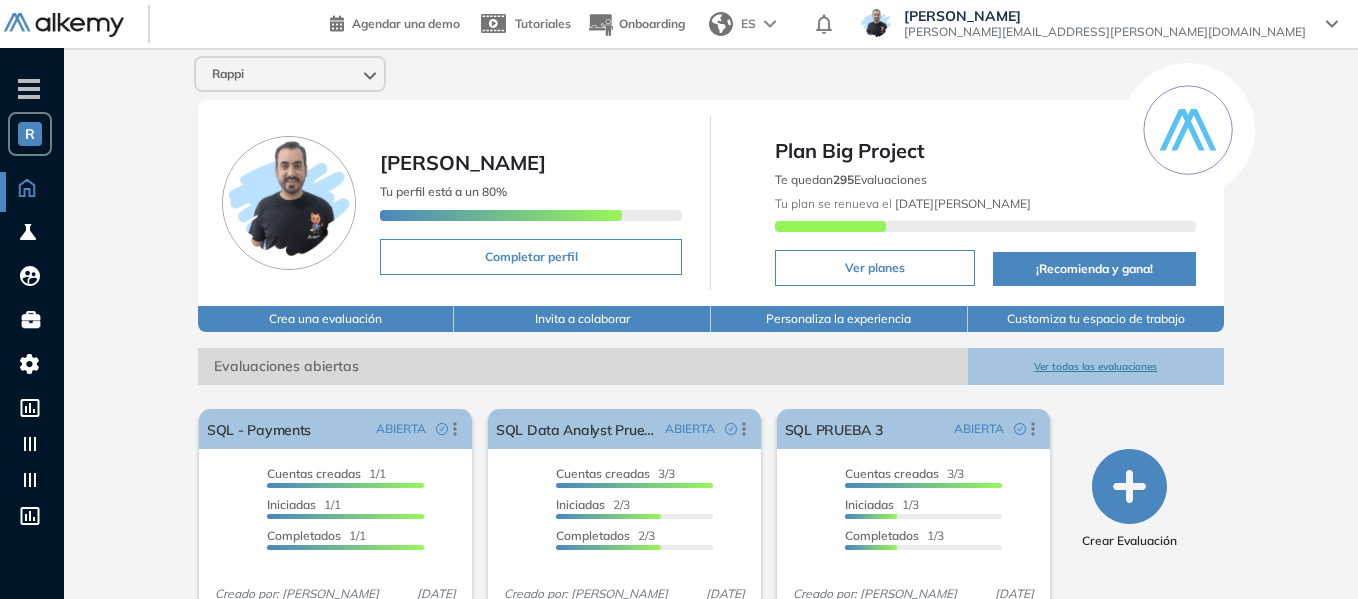 click on "R" at bounding box center (30, 134) 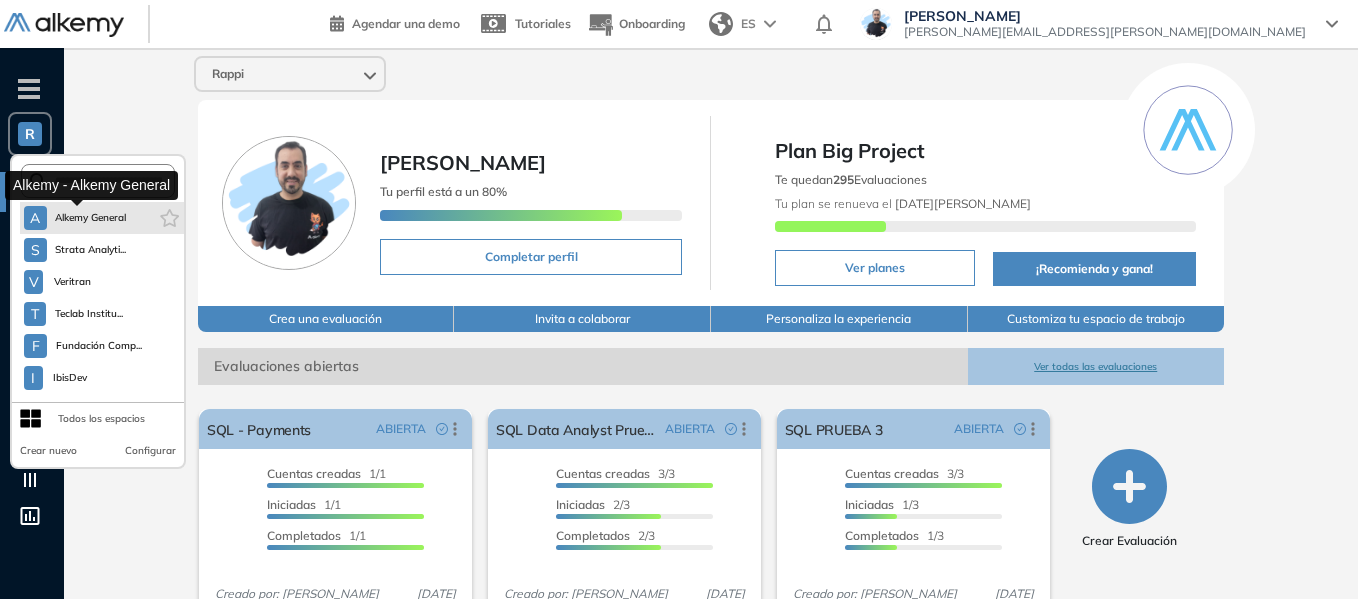 click on "Alkemy General" at bounding box center [91, 218] 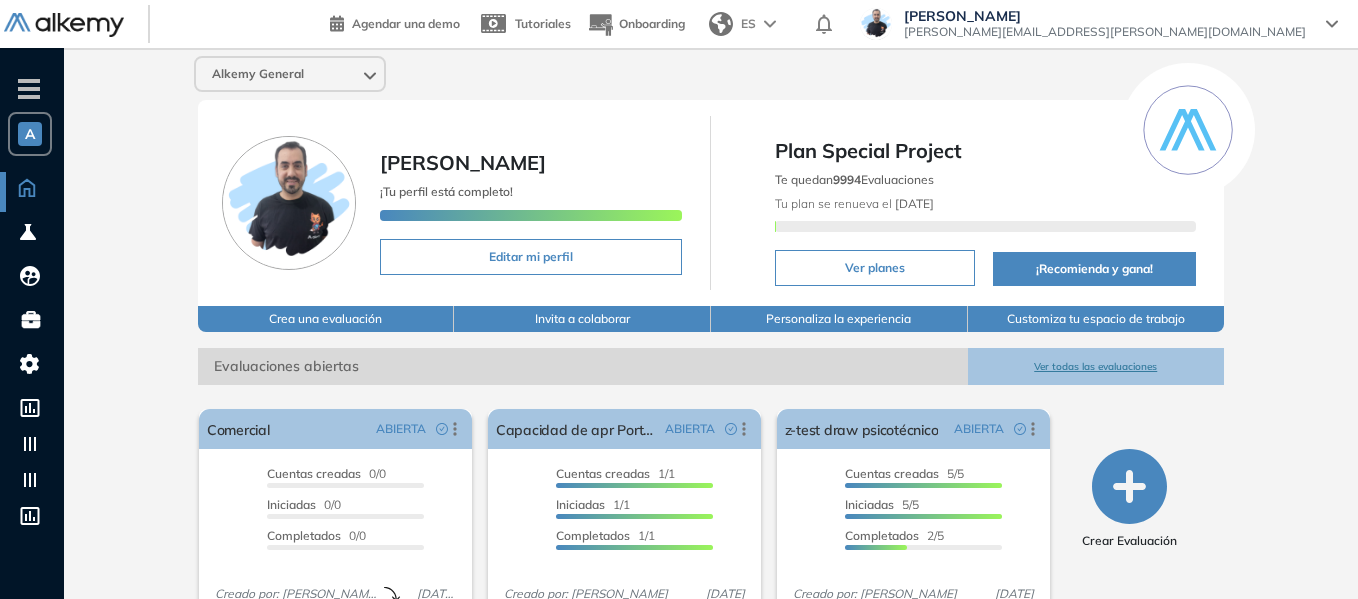 click on "- A A Alkemy General S Strata Analyti... V Veritran T Teclab Institu... F Fundación Comp... I IbisDev T TextilCom G Gosur C Codeicus I IncluiT I Inclu IT R Rappi R ResIT E EdMachina V VU SECURITY B Bci Talento Digita... Alkemy Demos Alkemy Demos T... C Cinde C Chaka Somos Pu... Bizit Global P Primary L LuminaAmericas T Telecom T Telecom Argent... B BBVA Talento Digita... T Talento Digita... E Edenred Chile ... T Tap Careers GE... T Tipti GENERAL Y YPF GENERAL E Equipo Learnin... E Elevva GENERAL Tierra del Fue... [PERSON_NAME] Intern... S Scanntech GENE... T The Strategist... E Equipo Talent ... E Edenred Perú E Eidos Global (... P Pasantías Glob... F Fundacion Pesc... B BCI - Prueba S... L LEGAL HUB F Fulter Logisti... P Purrfect Hire ... T Tu espacio Kat... T Tu espacio Pao... T Totaltech Gene... T Tu espacio [PERSON_NAME]... D Demos Psicotéc... E Equipo talent ... [PERSON_NAME] T Tu espacio Ele... T Tu espacio Sol... E Espacio prueba I ICBC General T Tecro General T Tecmilenio Gen... talentos4germa... I Impact I C C" at bounding box center (32, 347) 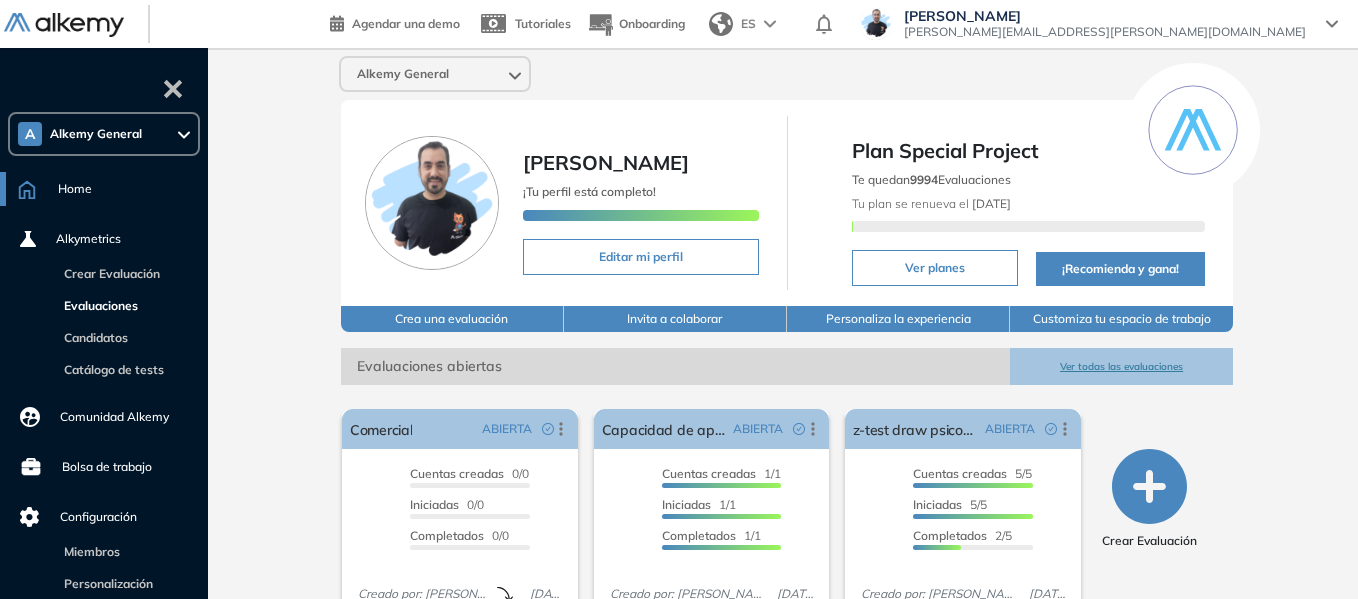 click on "Evaluaciones" at bounding box center [97, 305] 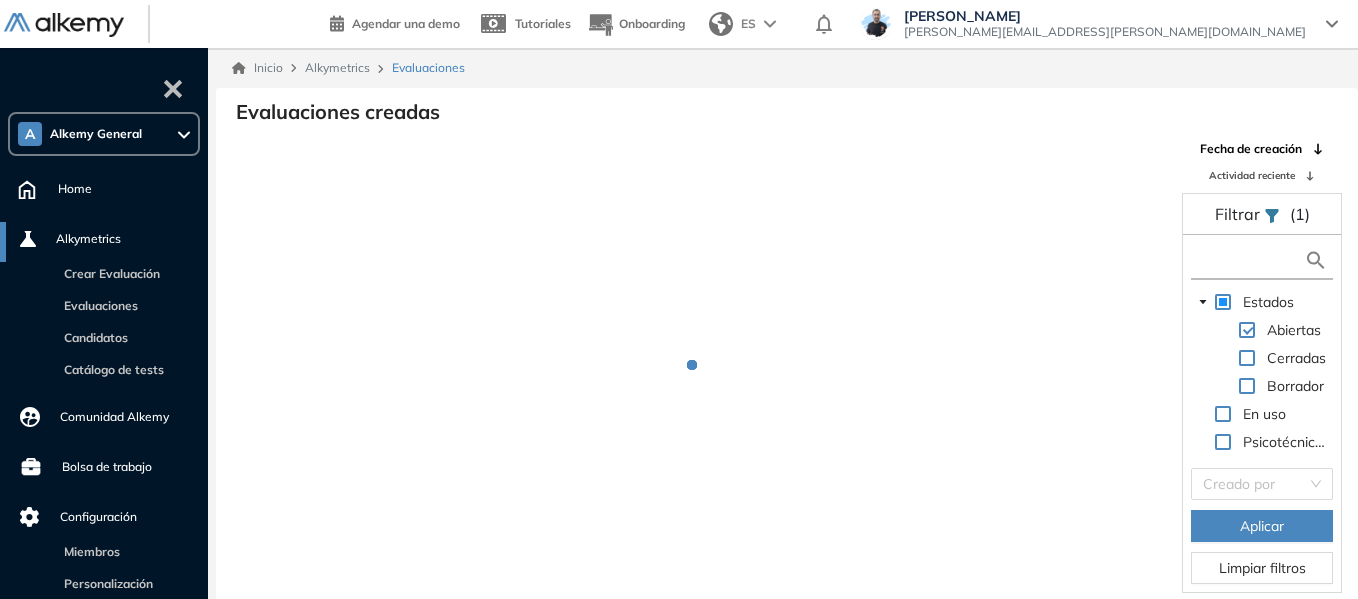 click at bounding box center (1250, 260) 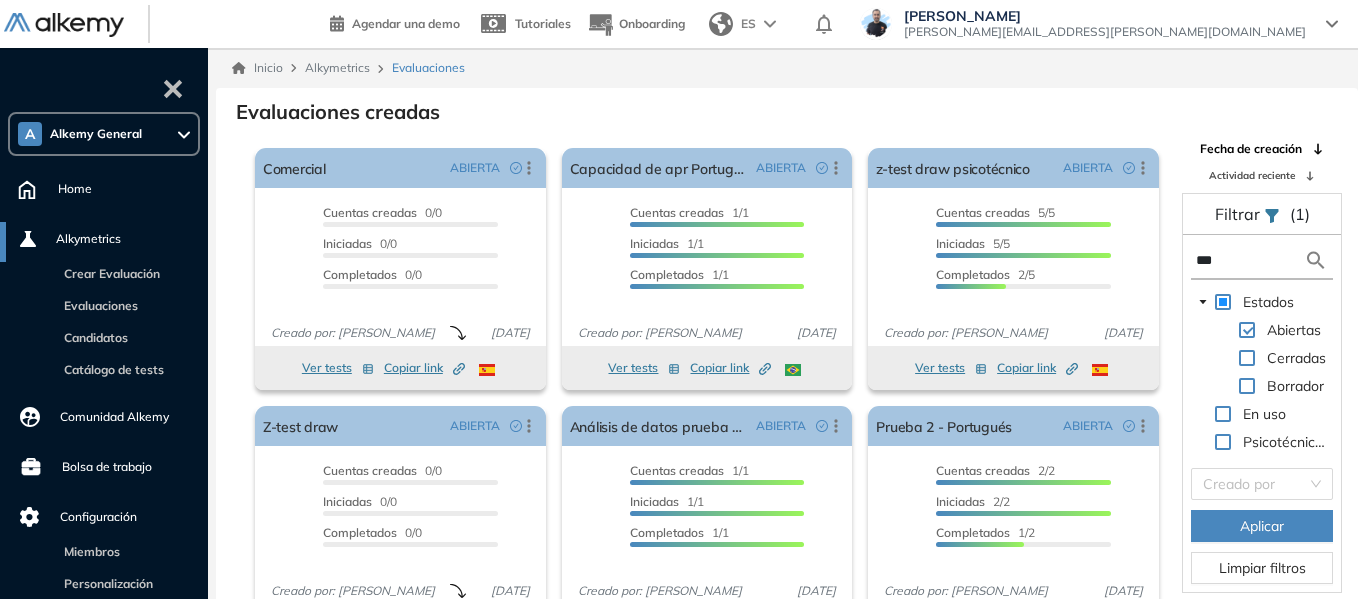 type on "***" 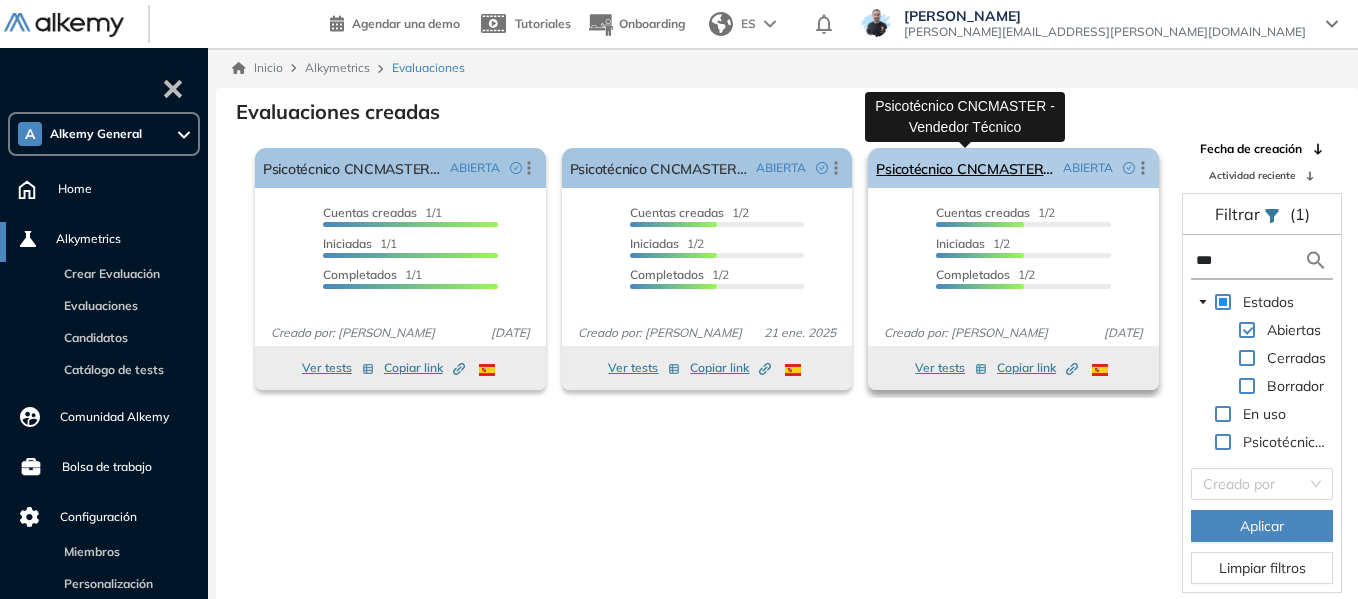 click on "Psicotécnico CNCMASTER - Vendedor Técnico" at bounding box center (965, 168) 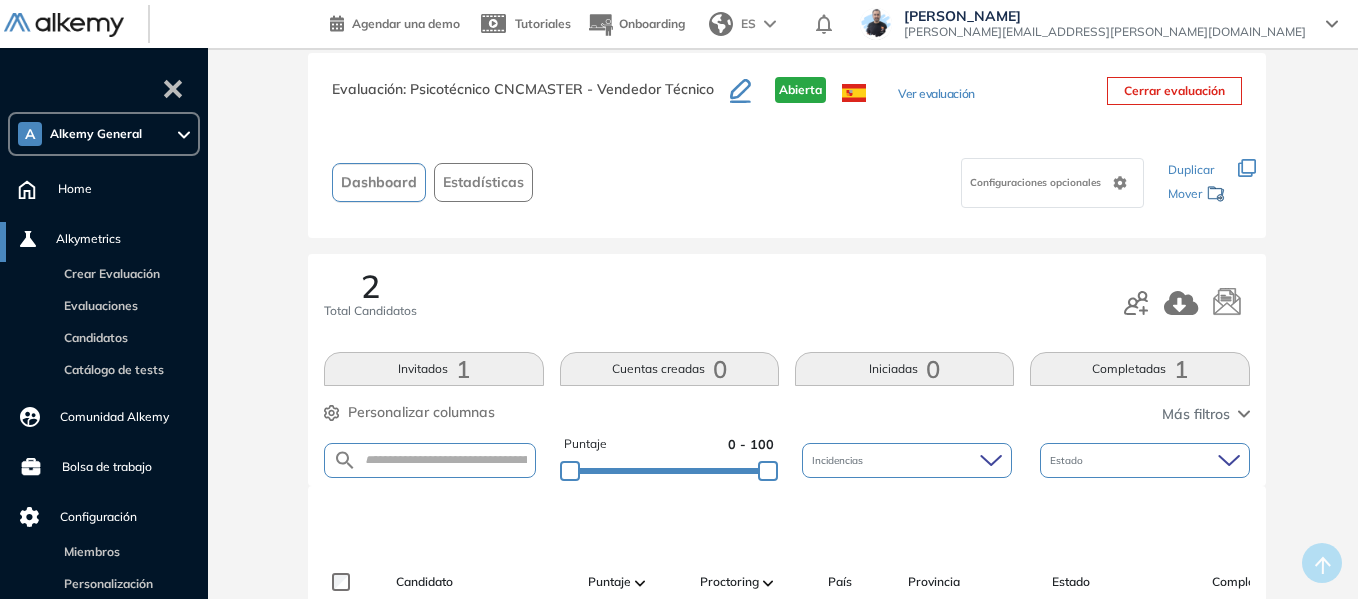 scroll, scrollTop: 0, scrollLeft: 0, axis: both 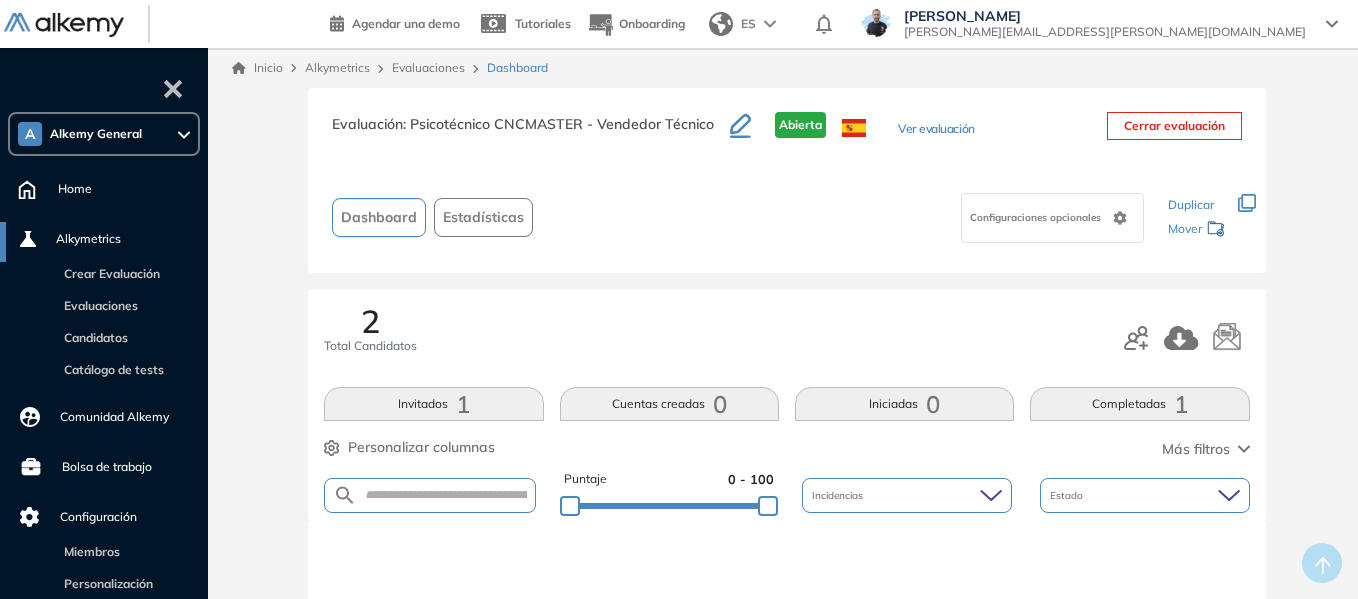 click on "Ver evaluación" at bounding box center (936, 130) 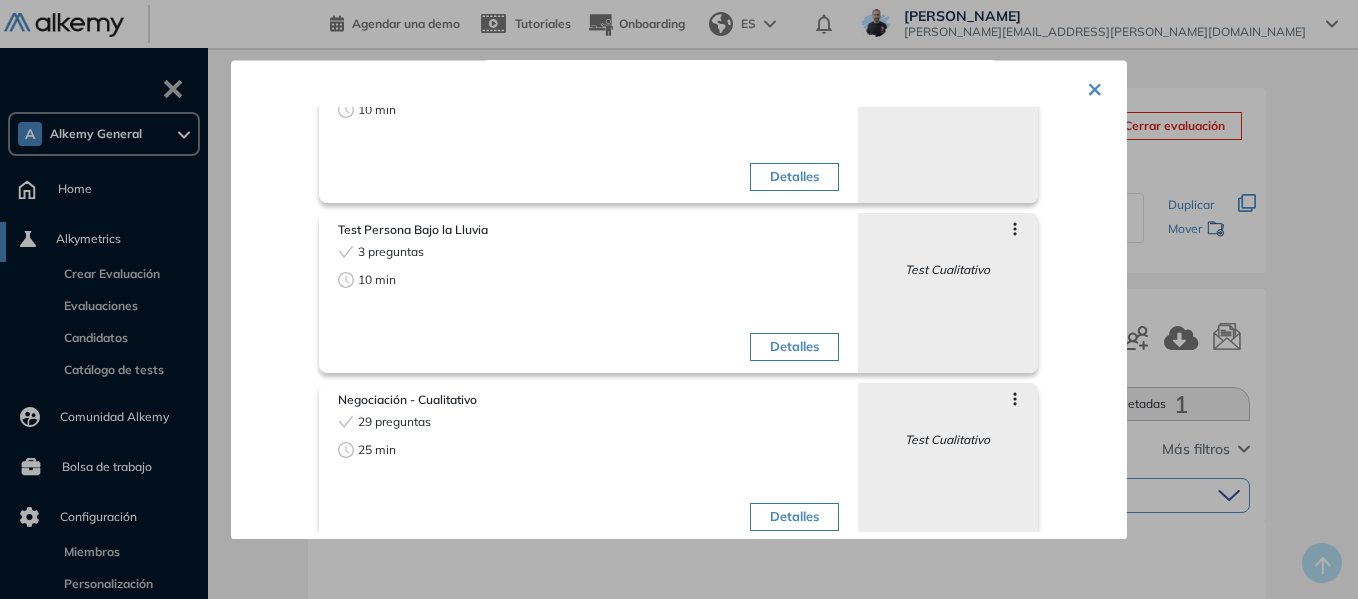 scroll, scrollTop: 1016, scrollLeft: 0, axis: vertical 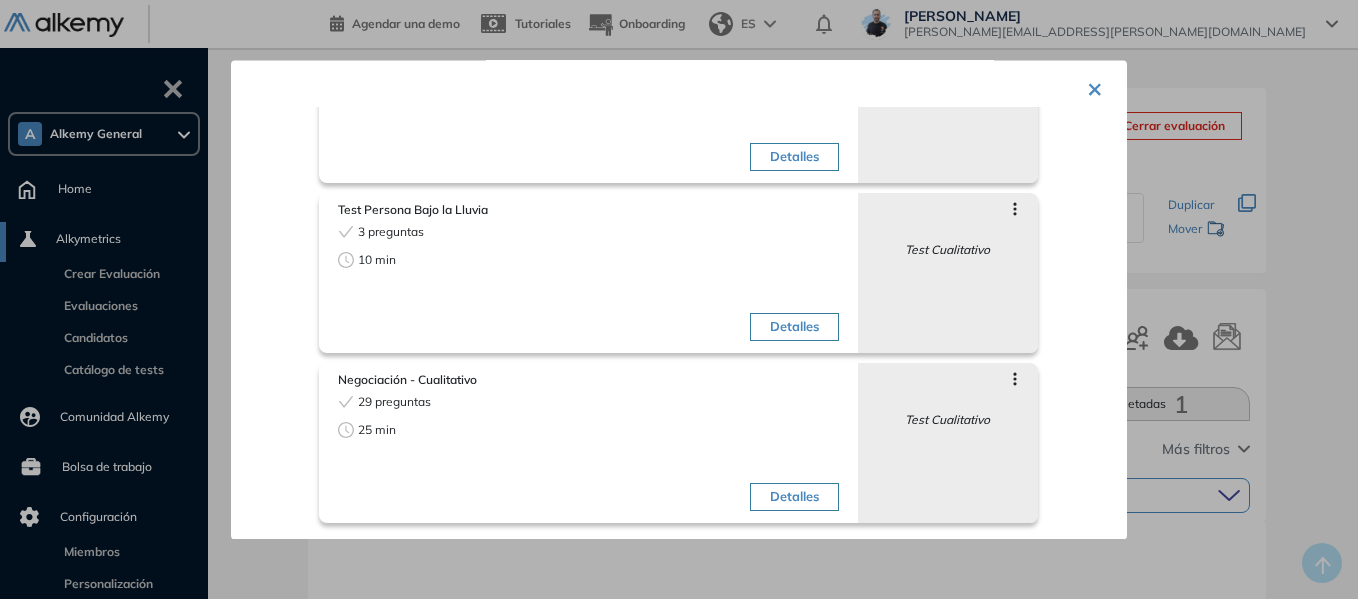 click on "×" at bounding box center [1095, 87] 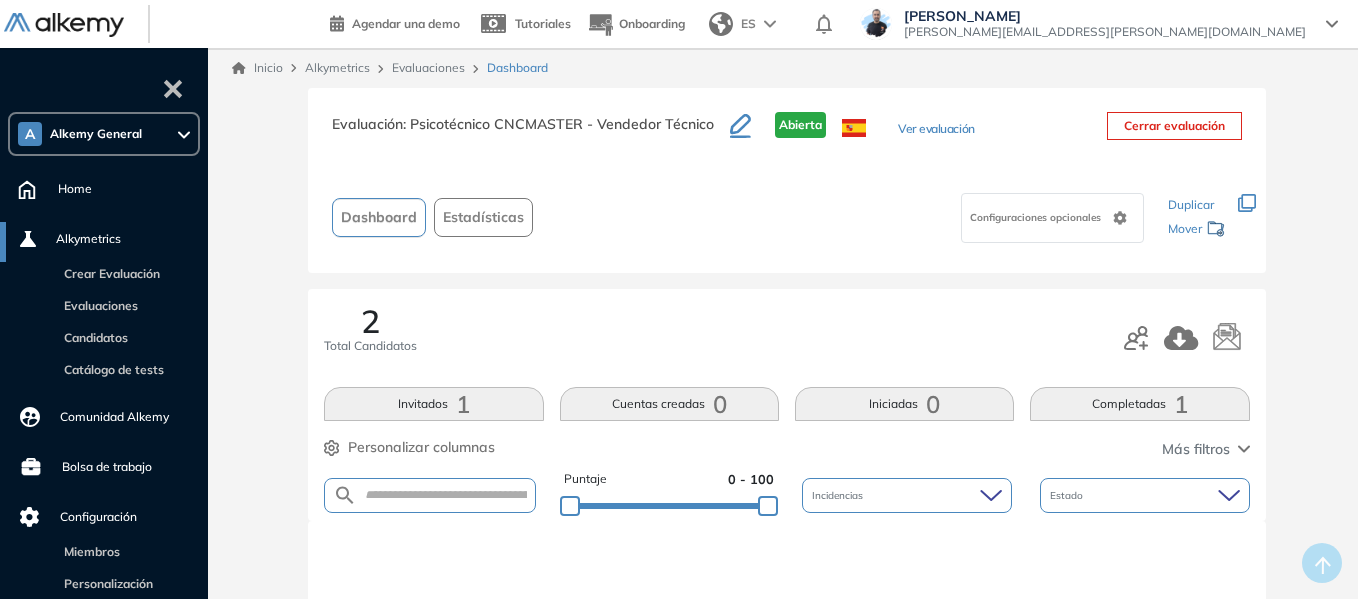 click 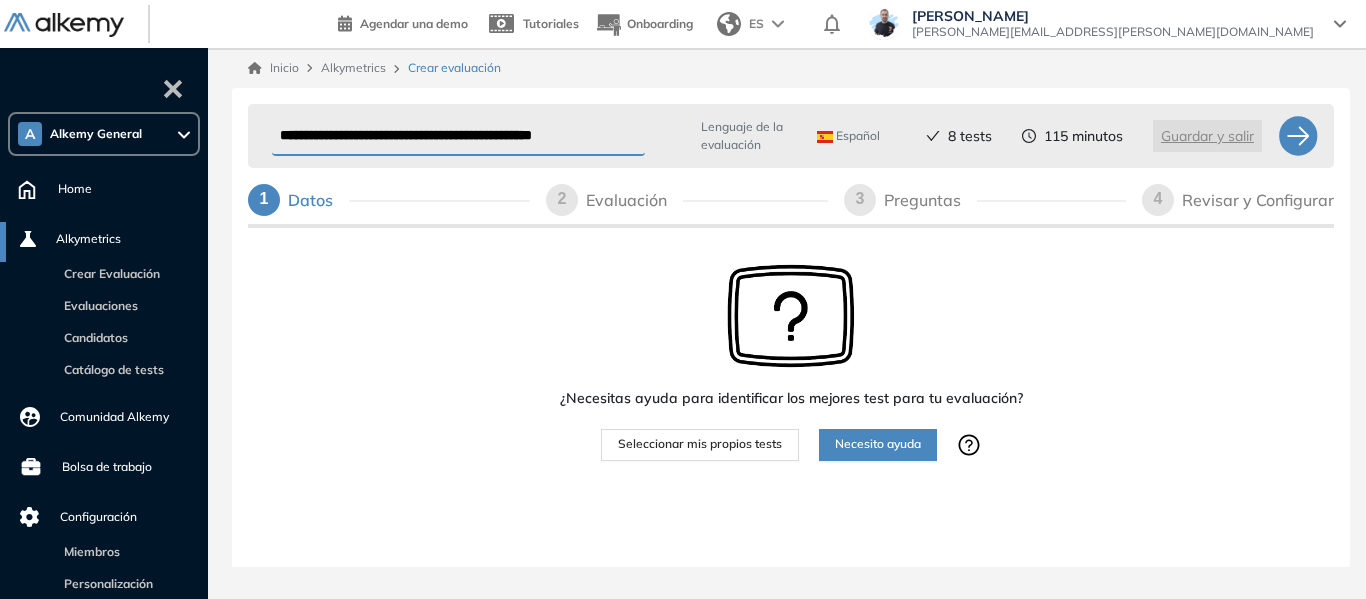 click on "Seleccionar mis propios tests" at bounding box center [700, 444] 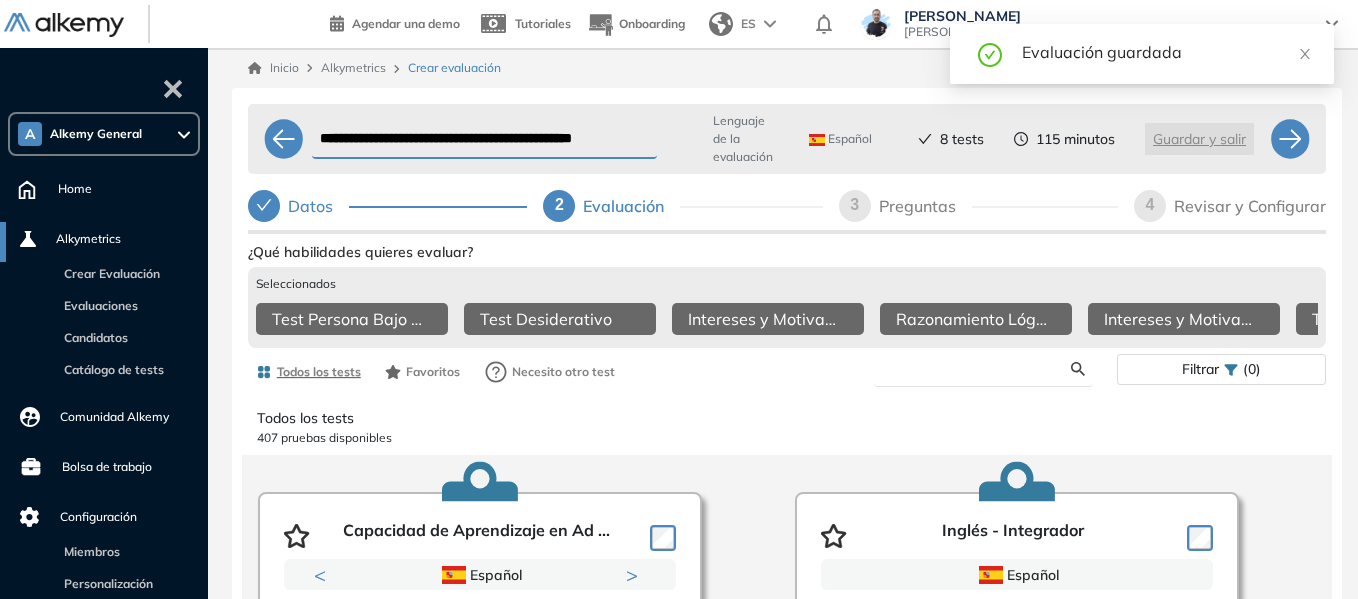click at bounding box center (980, 369) 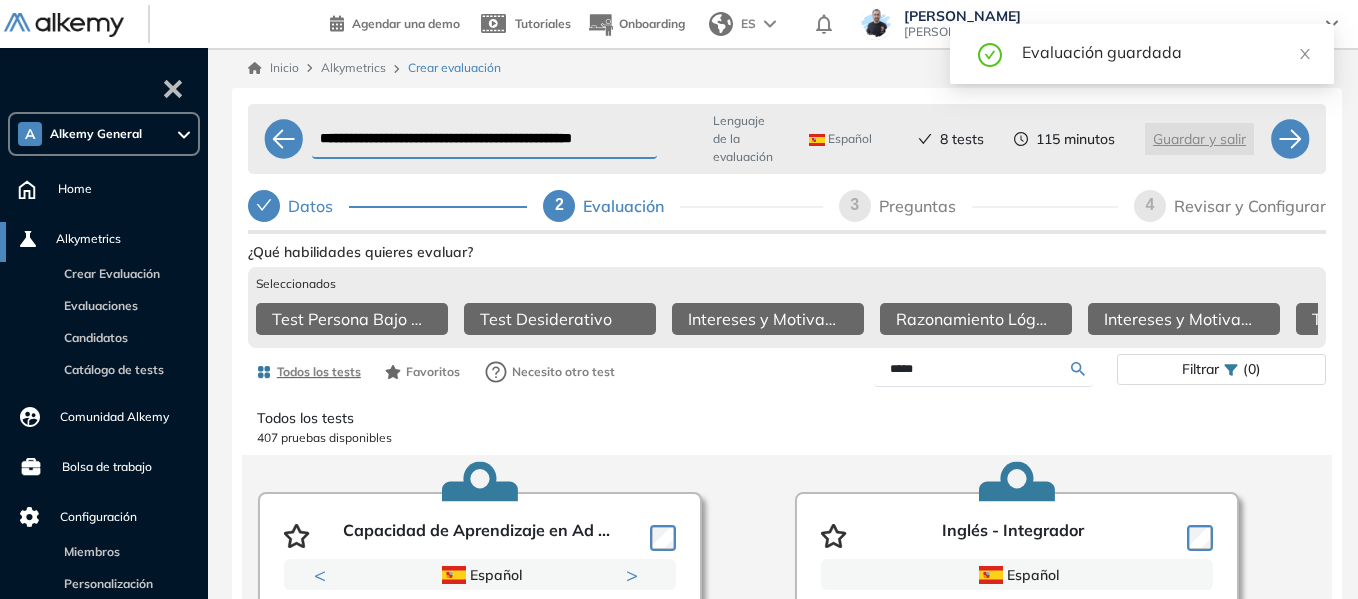 type on "*****" 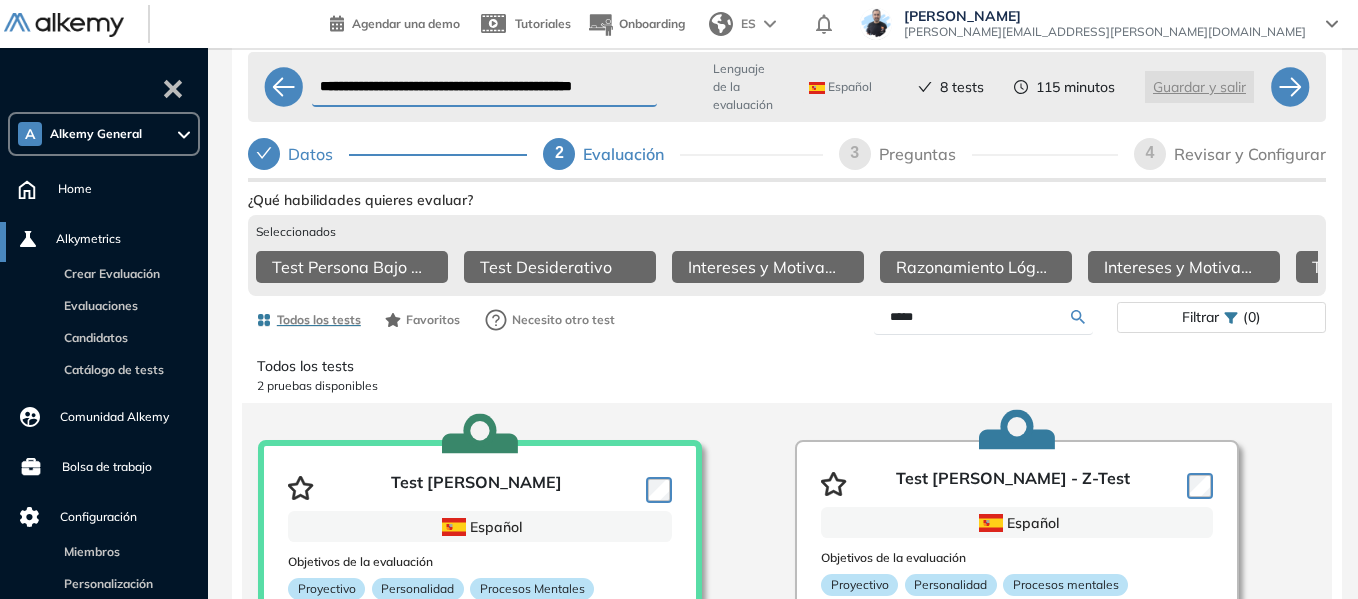 scroll, scrollTop: 156, scrollLeft: 0, axis: vertical 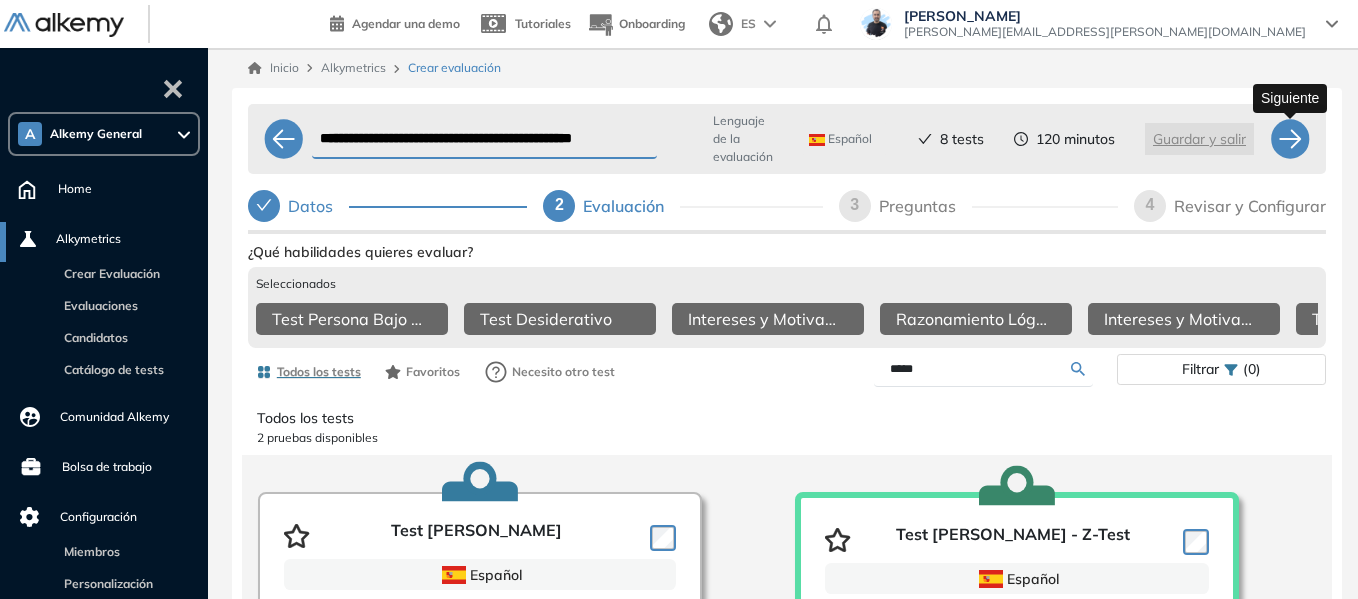 click at bounding box center (1290, 139) 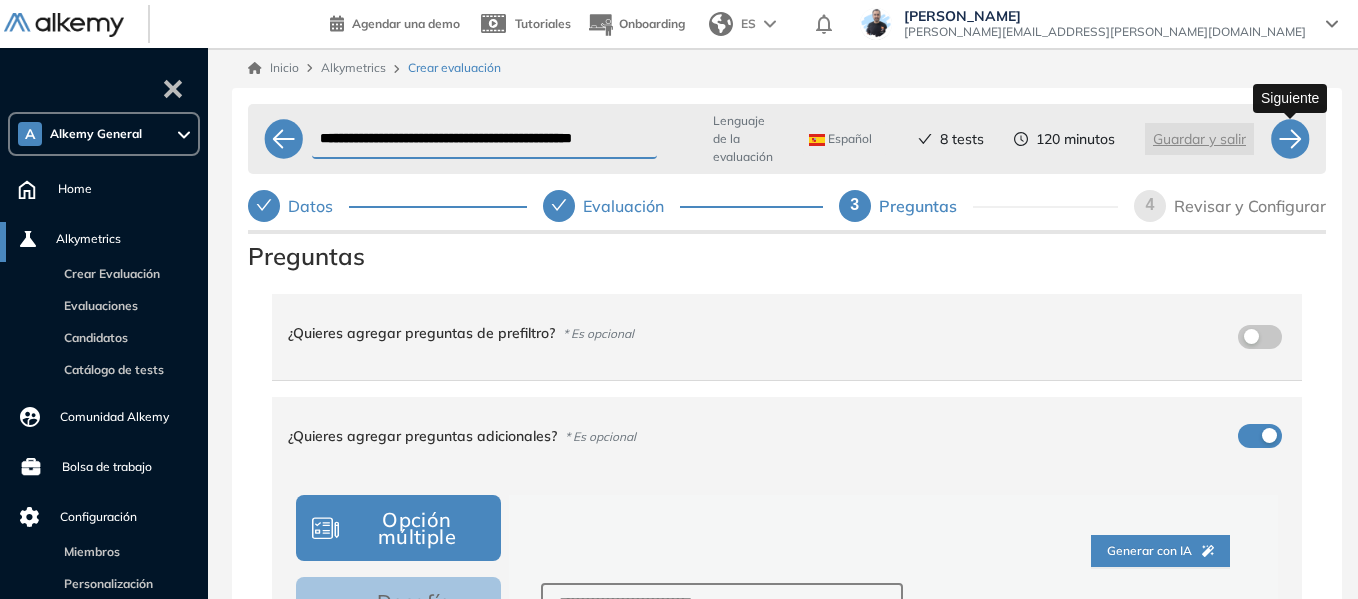 click at bounding box center (1290, 139) 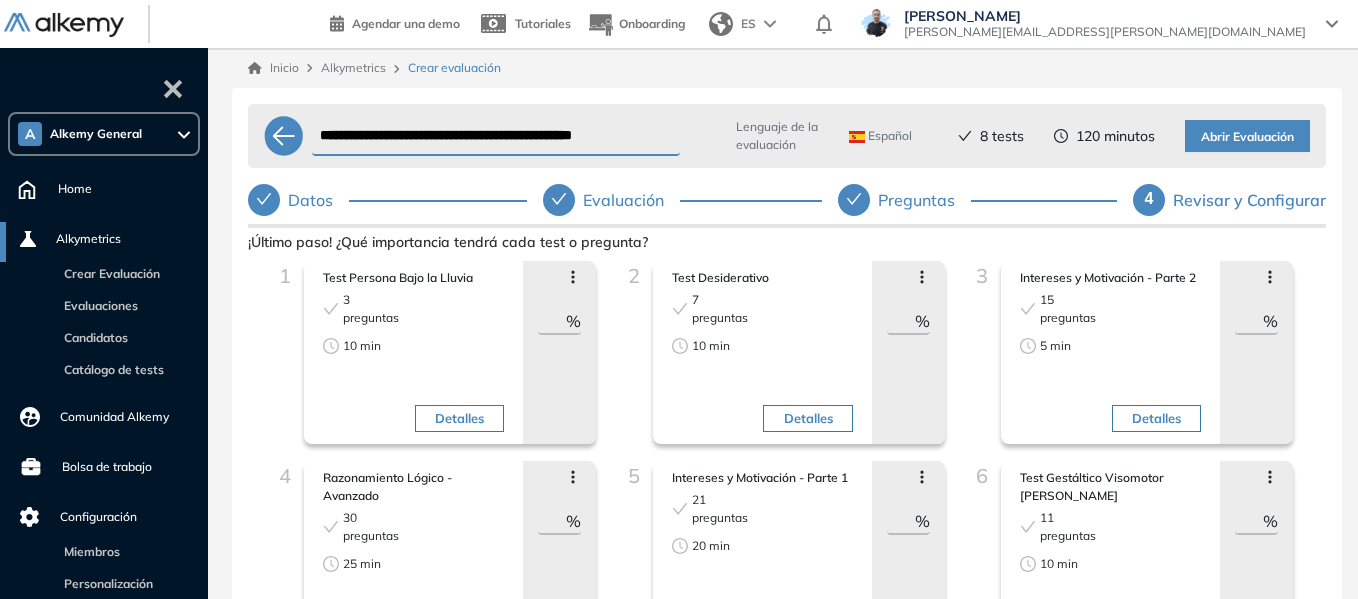 click 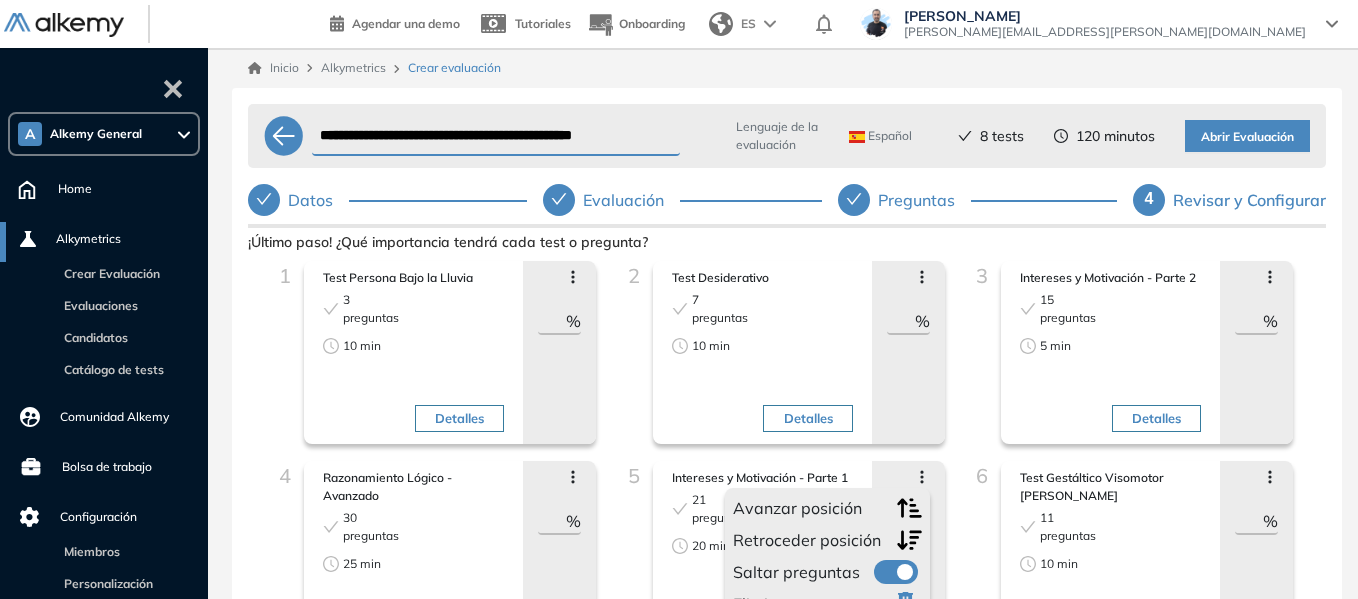 click 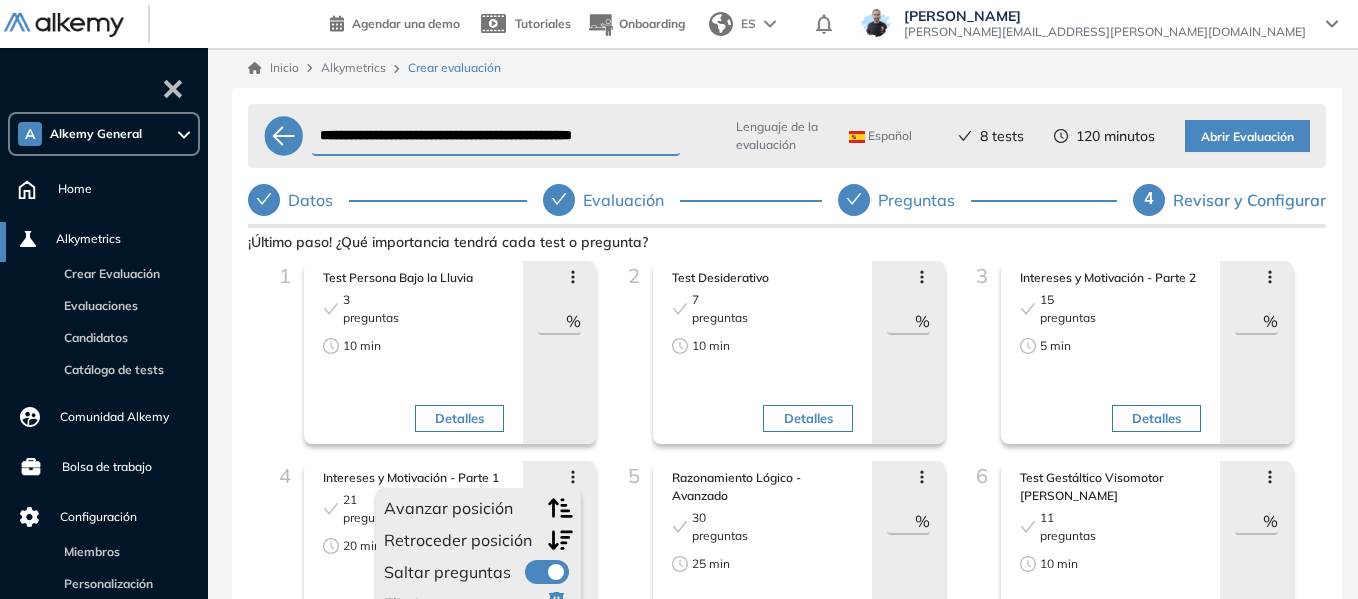 click 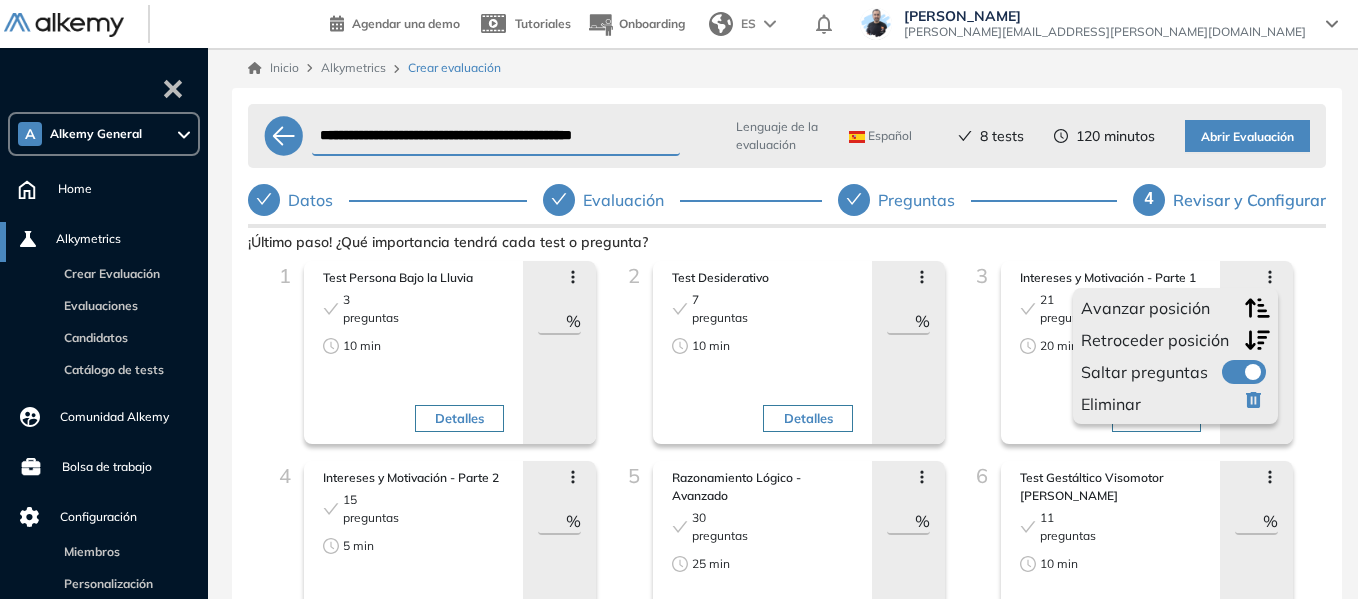 click 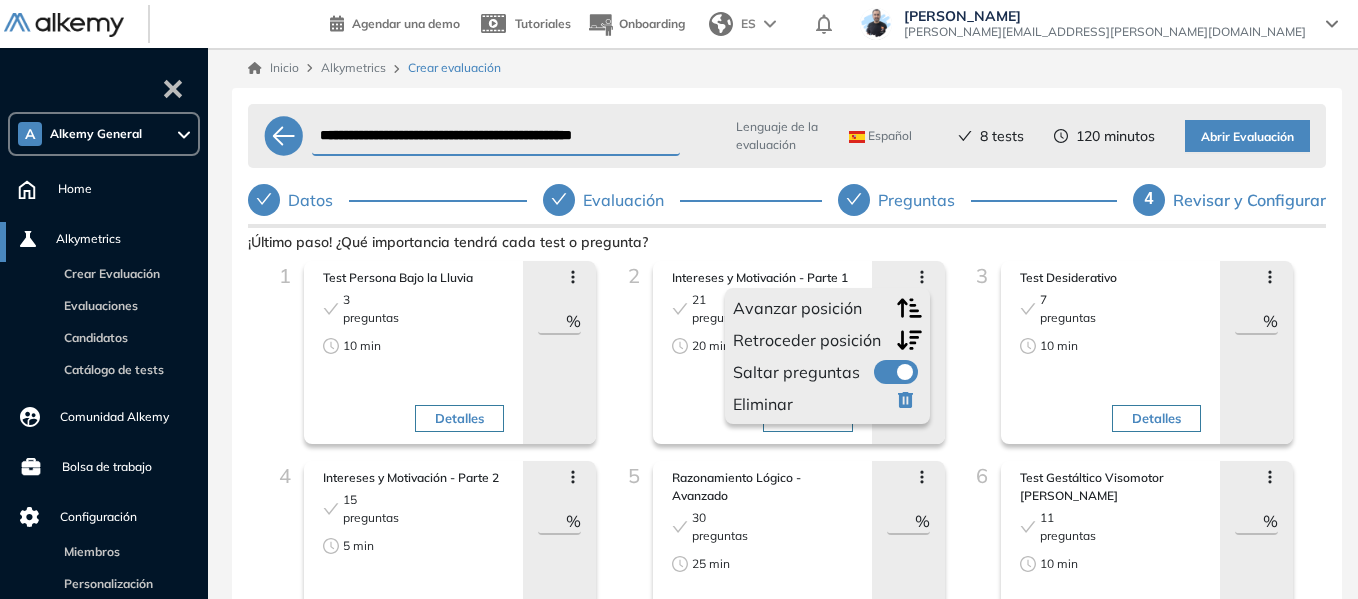 click 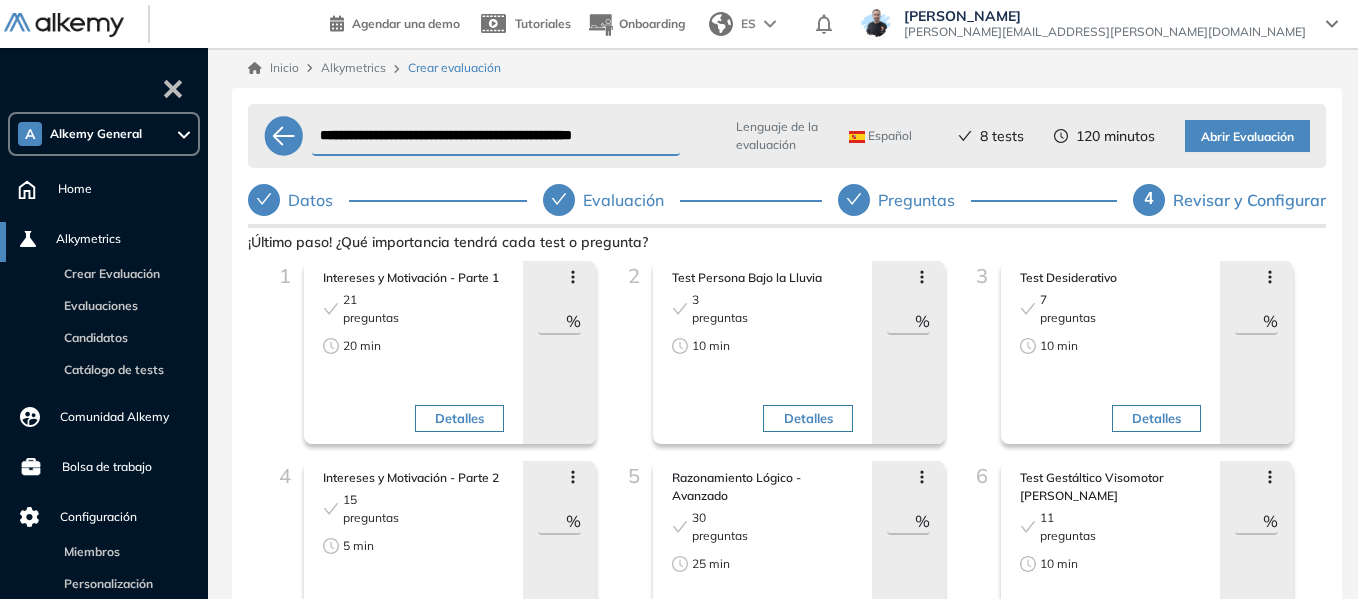 click 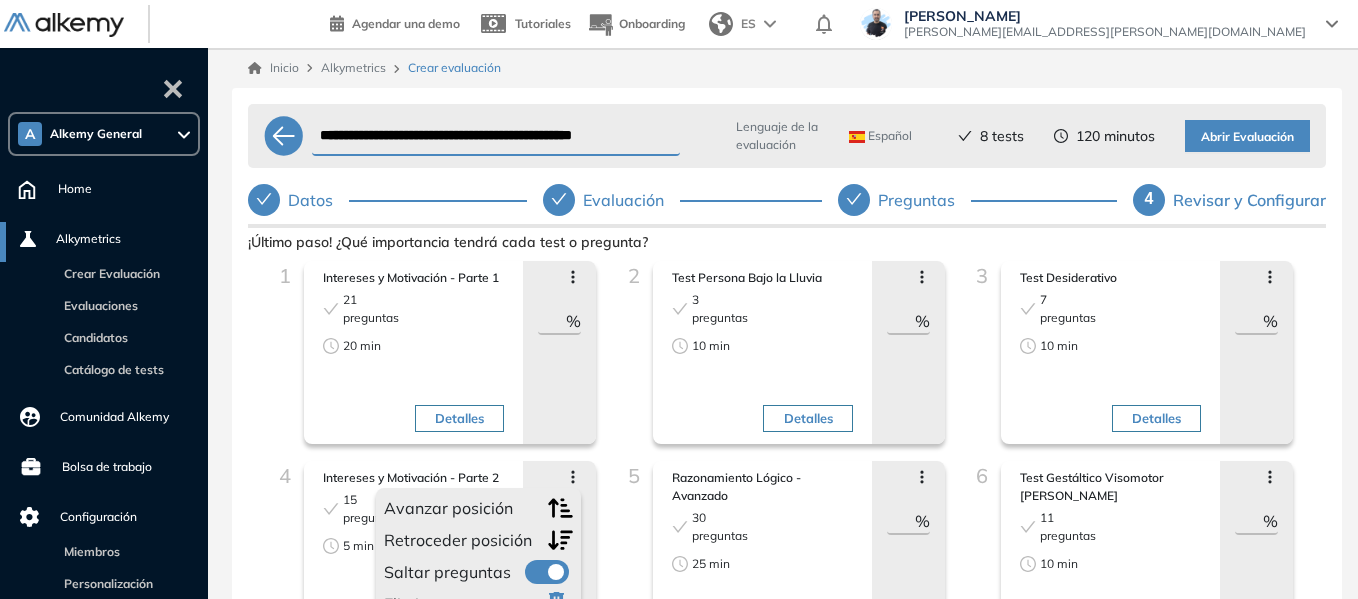 click 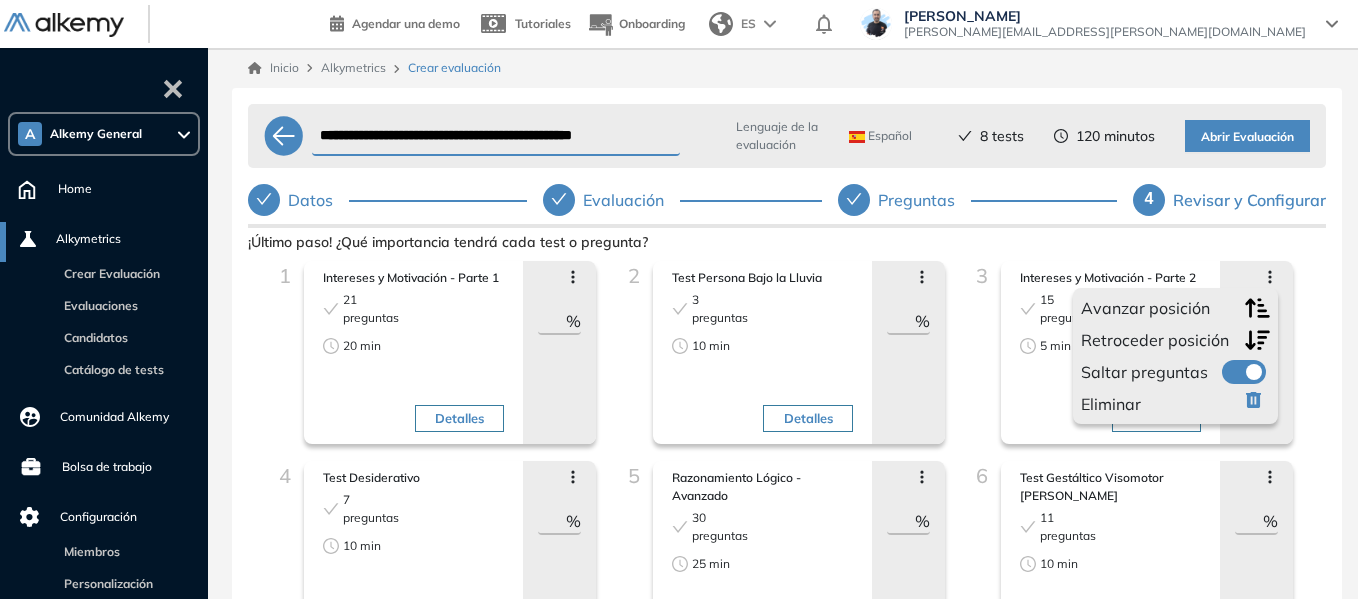 click 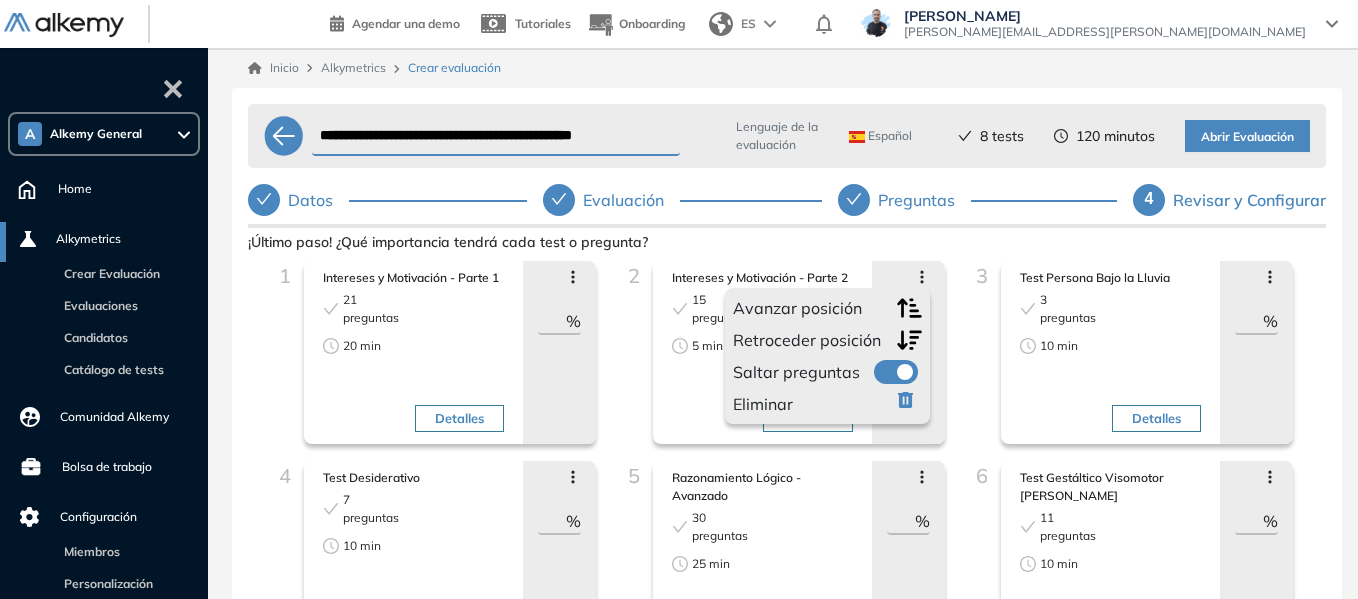 click 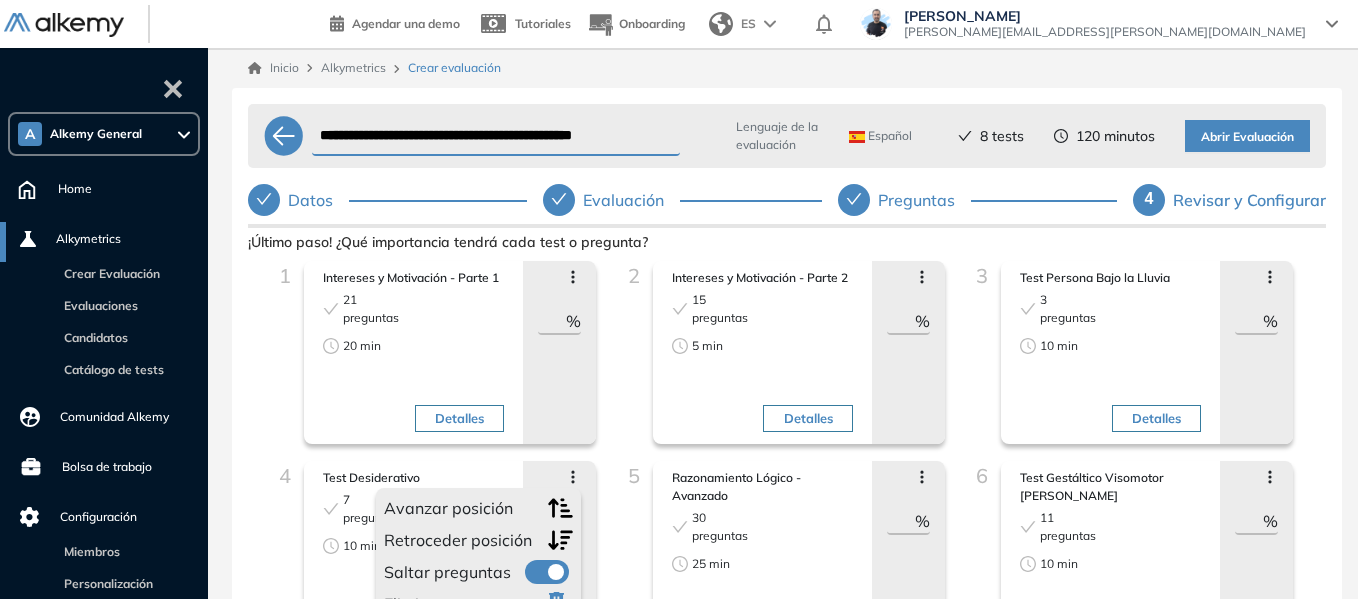 click 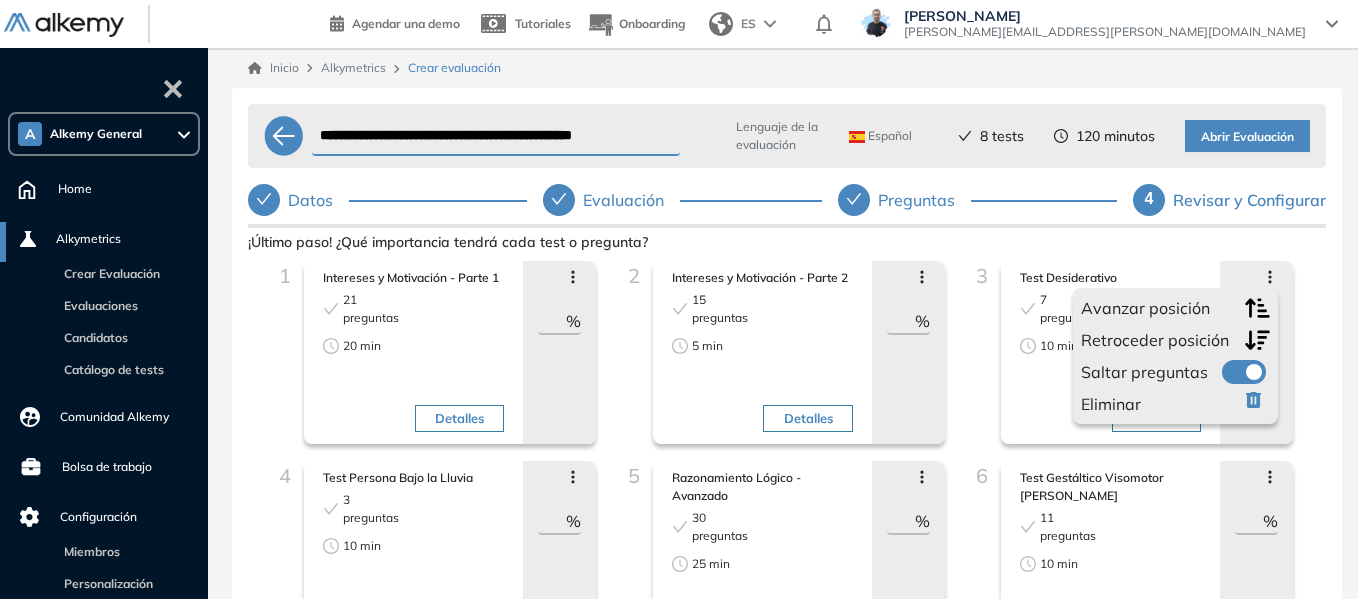 click 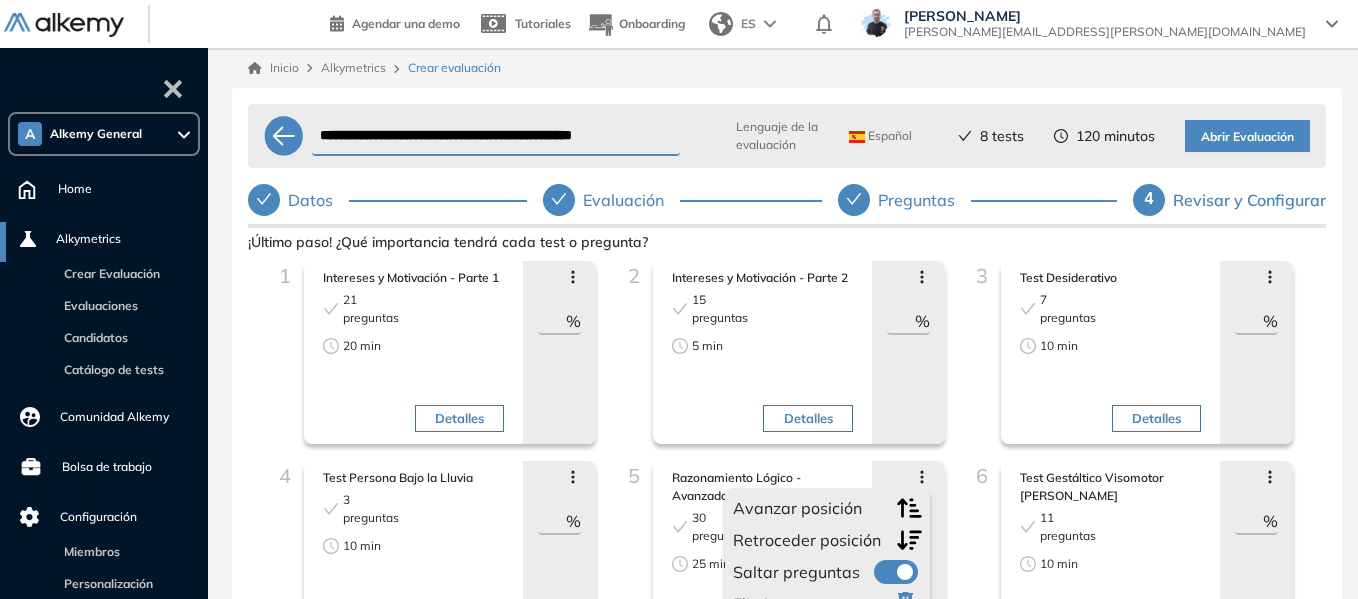 click 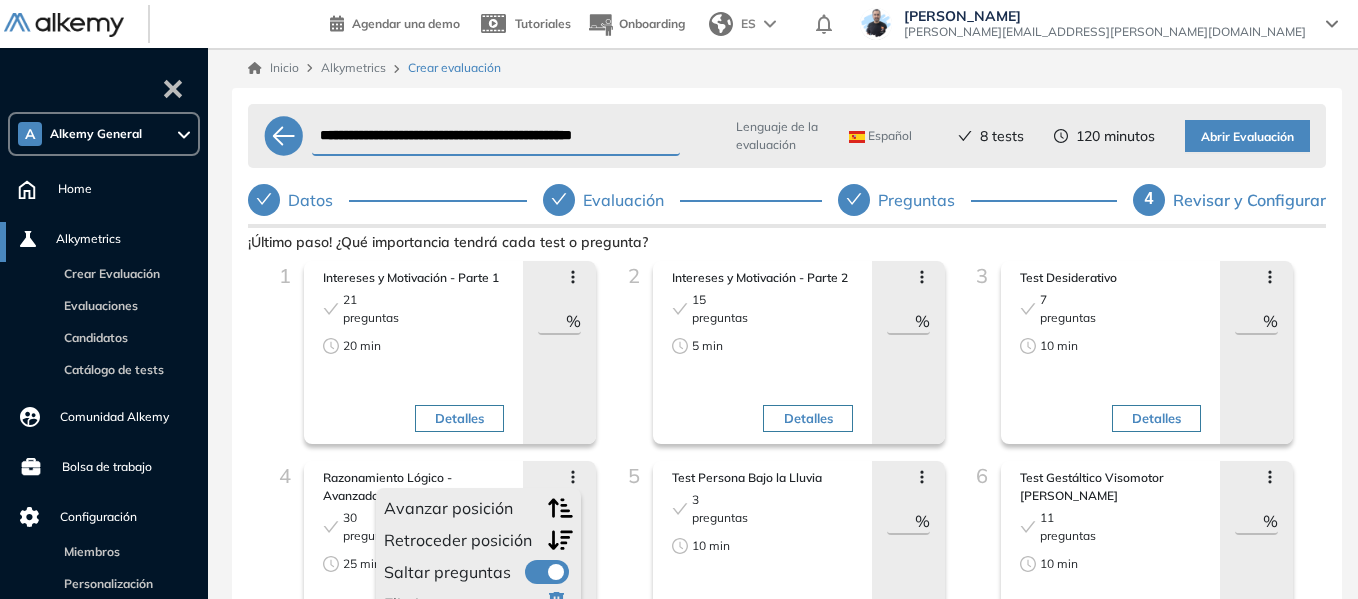 click 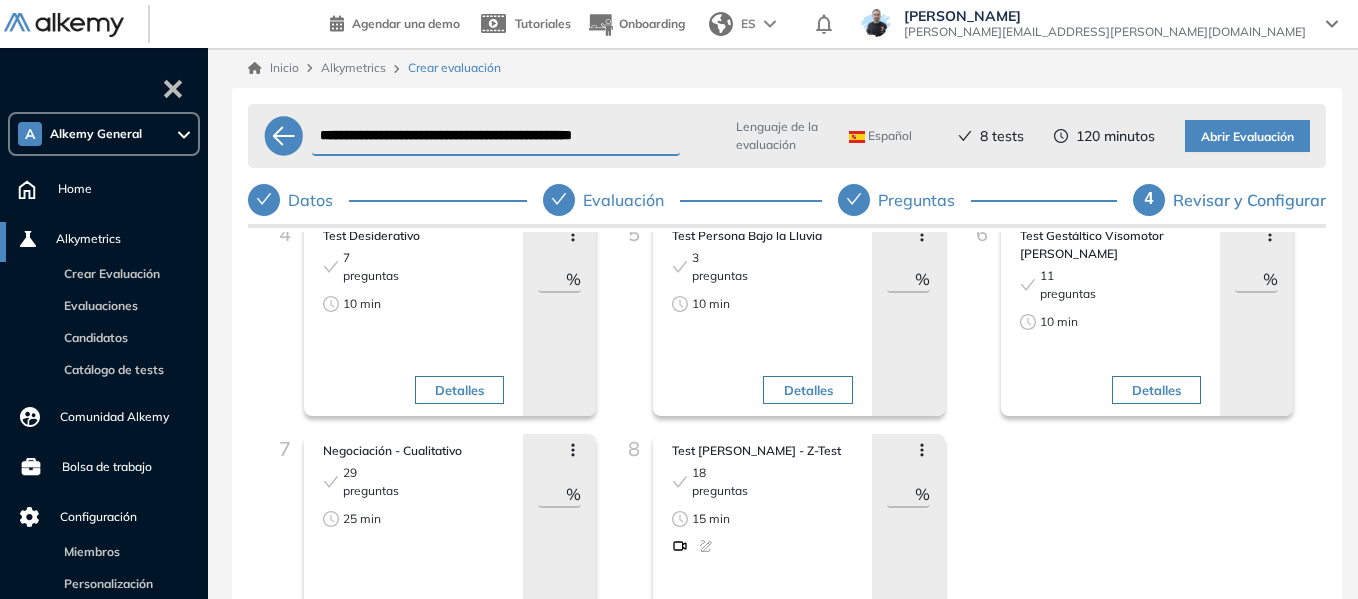 scroll, scrollTop: 300, scrollLeft: 0, axis: vertical 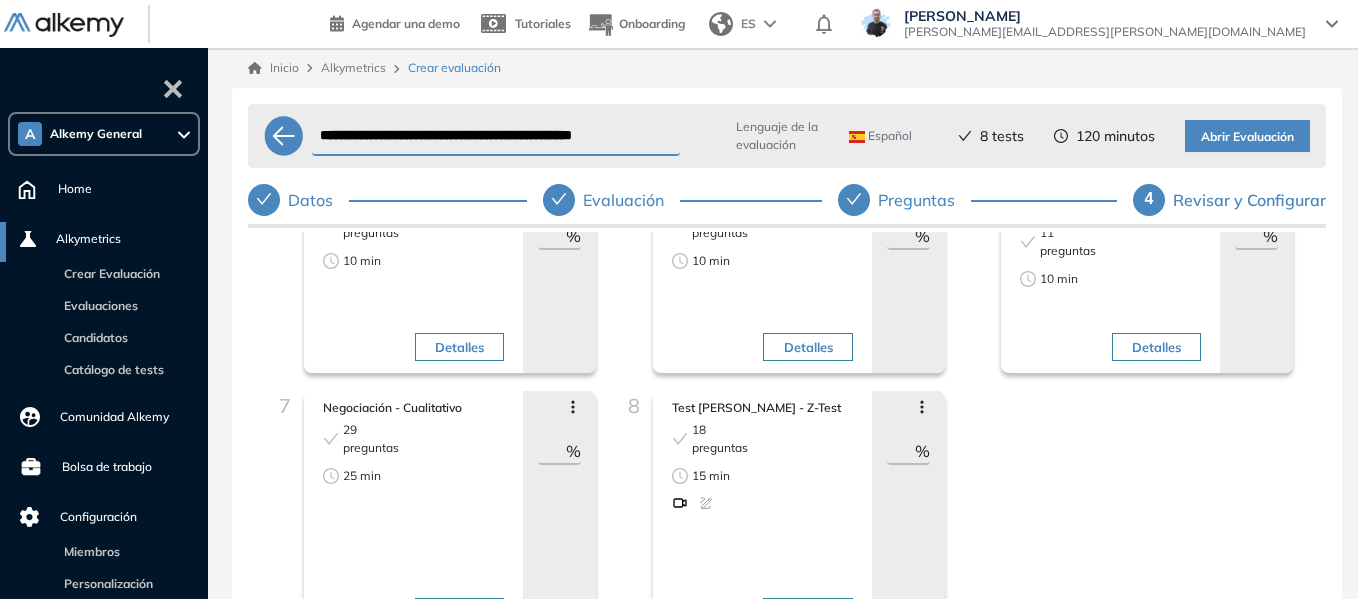 click 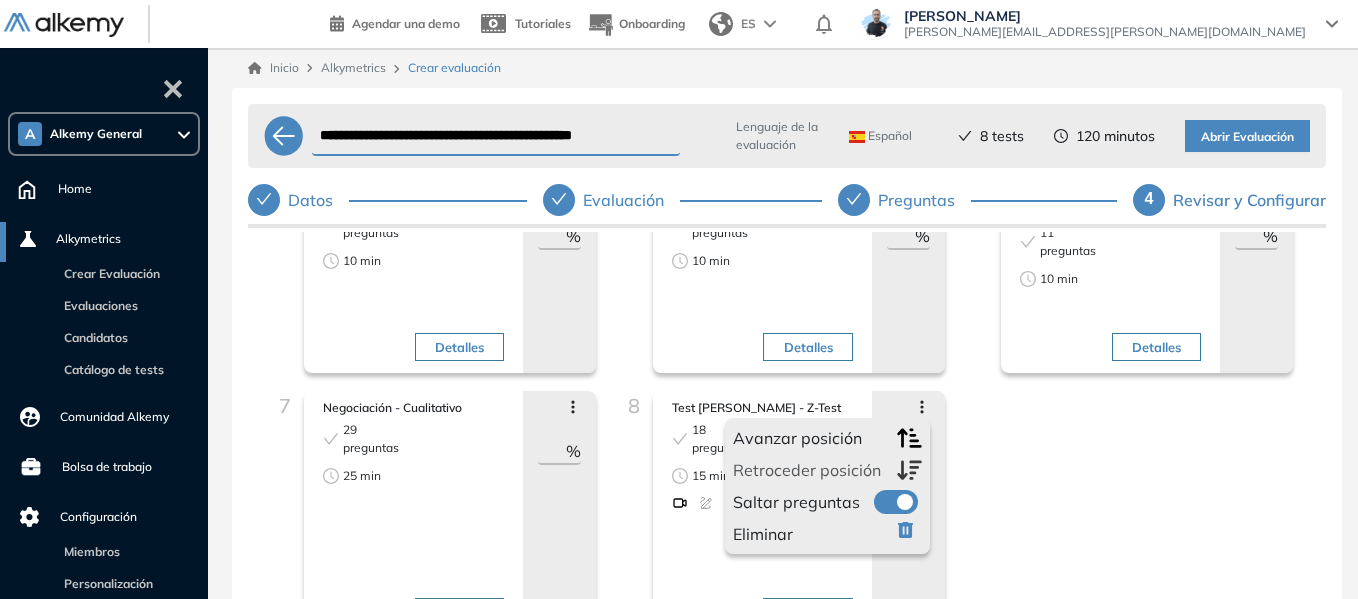 click 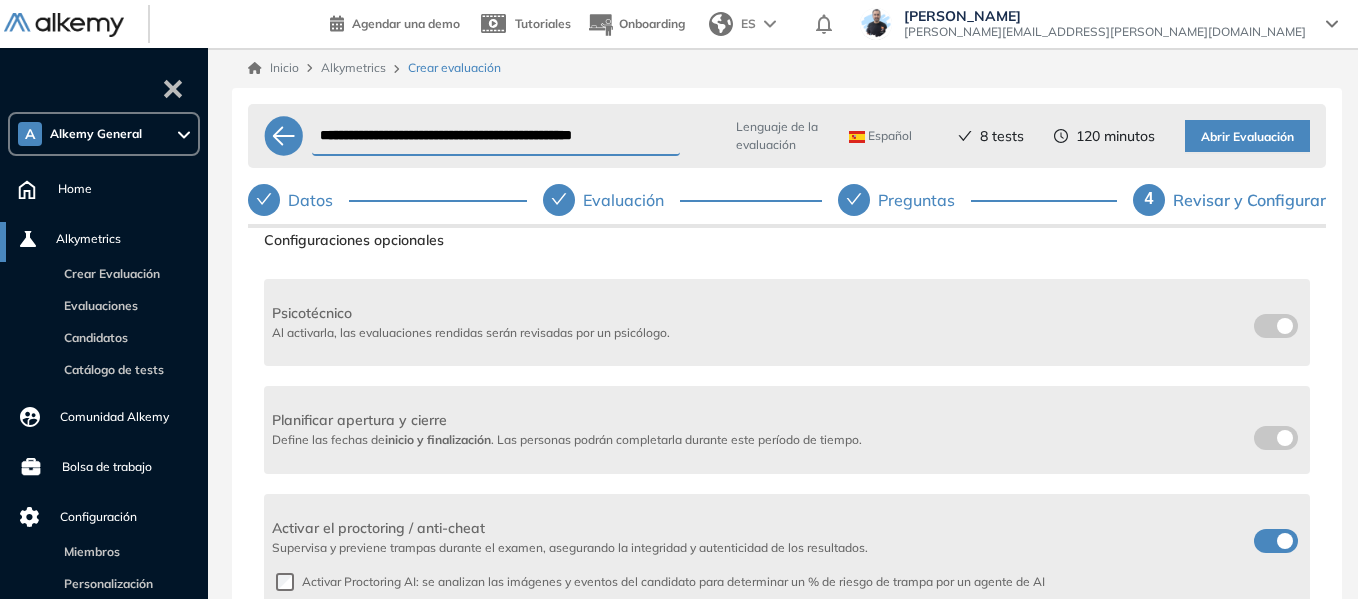 scroll, scrollTop: 800, scrollLeft: 0, axis: vertical 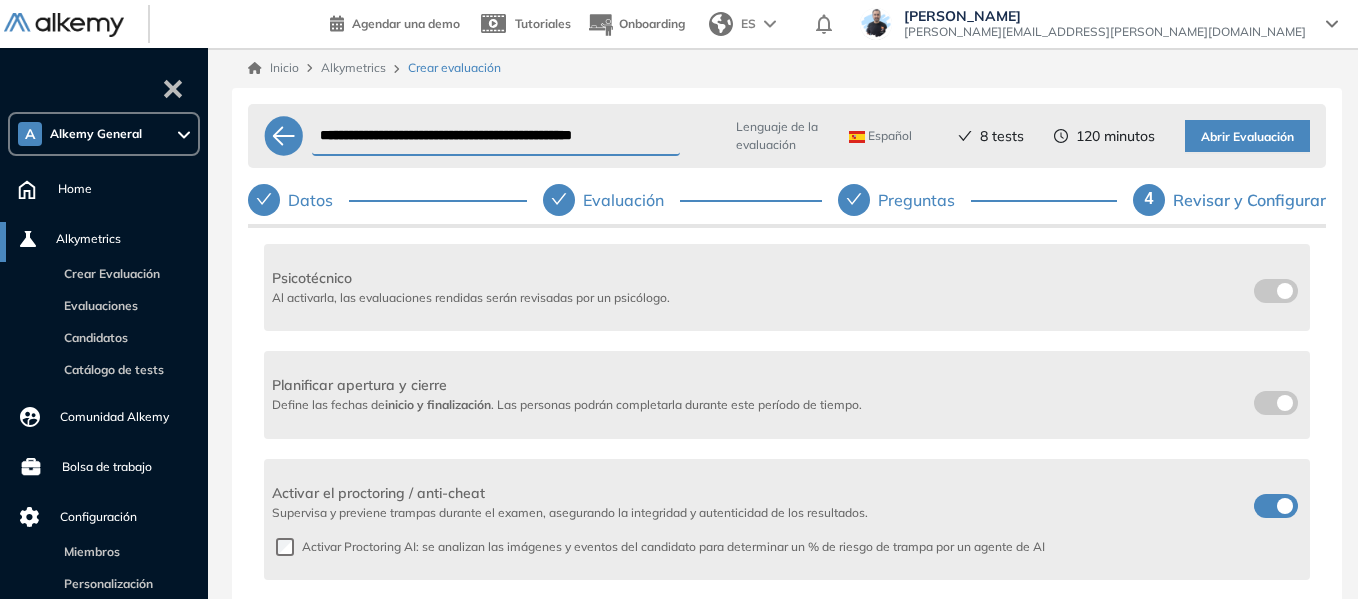 click at bounding box center [1276, 291] 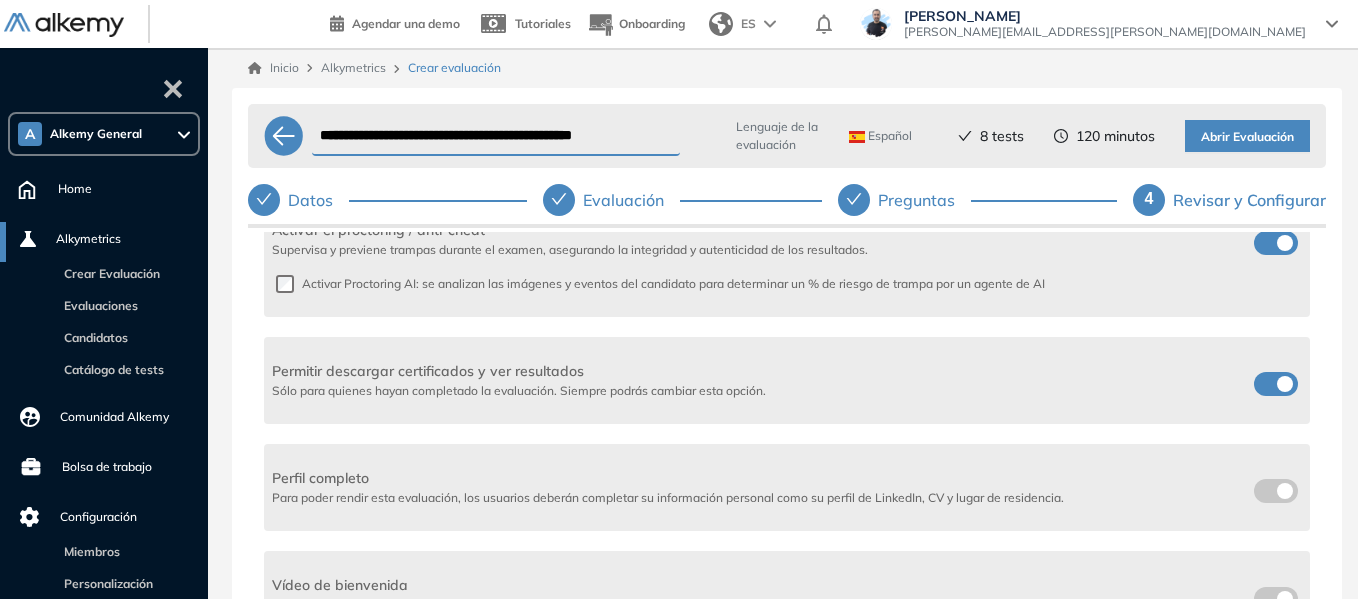 scroll, scrollTop: 1097, scrollLeft: 0, axis: vertical 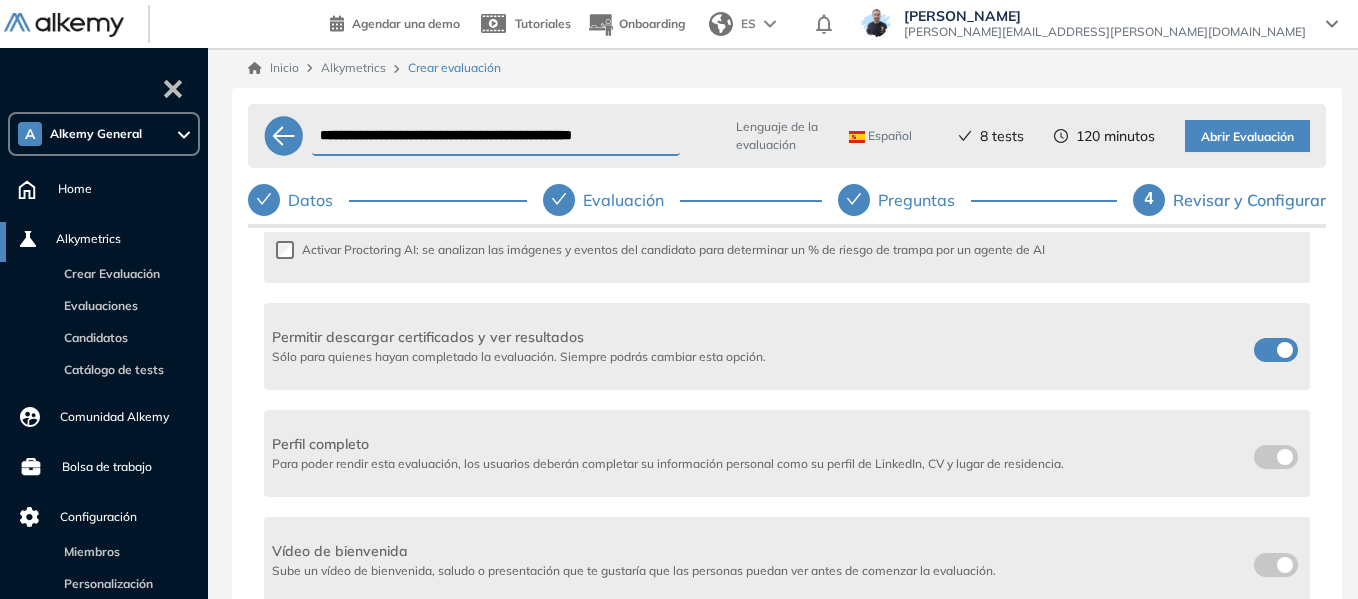 click at bounding box center [1262, 346] 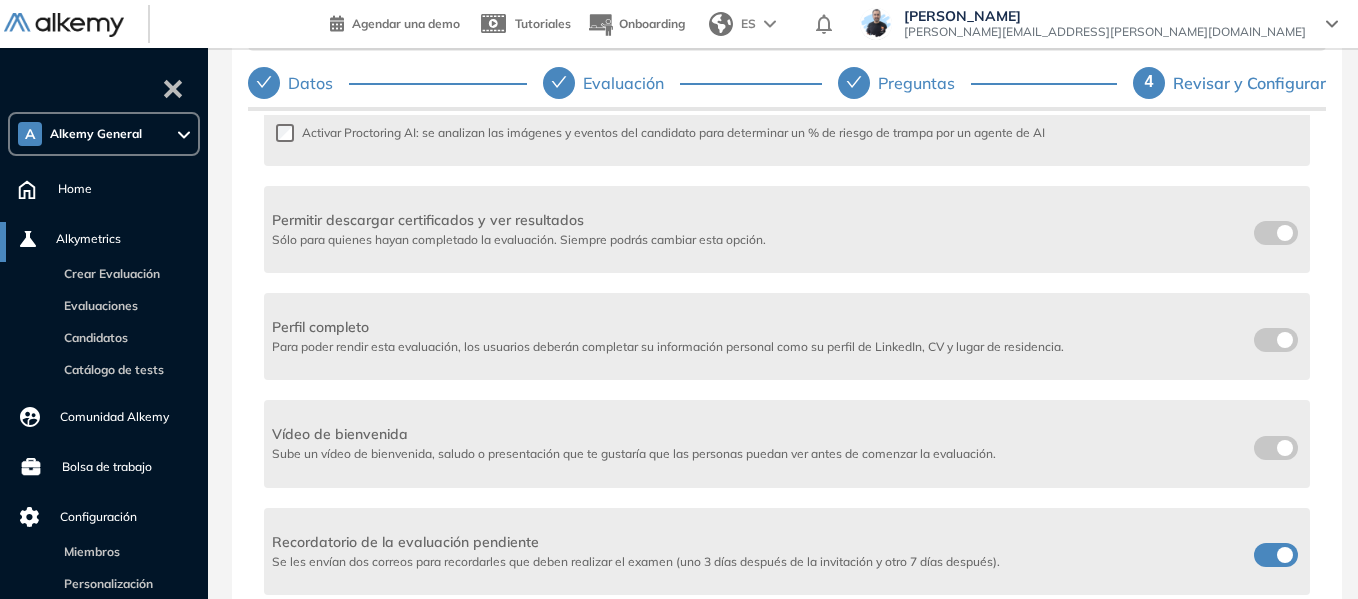 scroll, scrollTop: 121, scrollLeft: 0, axis: vertical 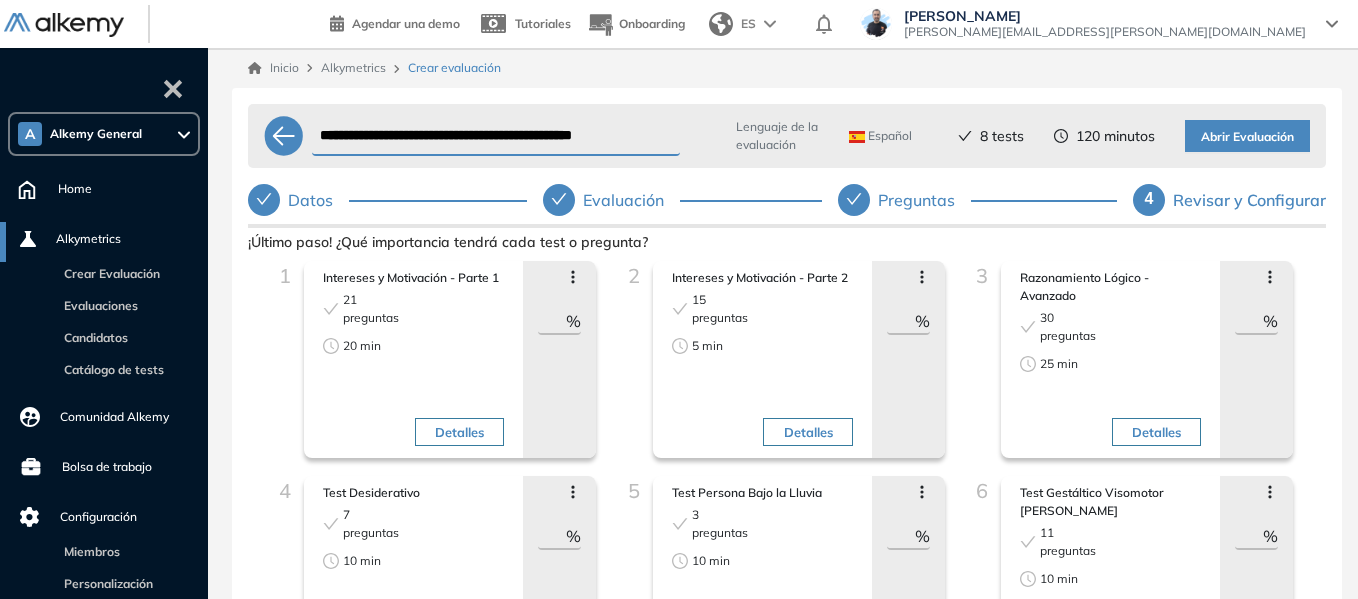 click on "Abrir Evaluación" at bounding box center [1247, 137] 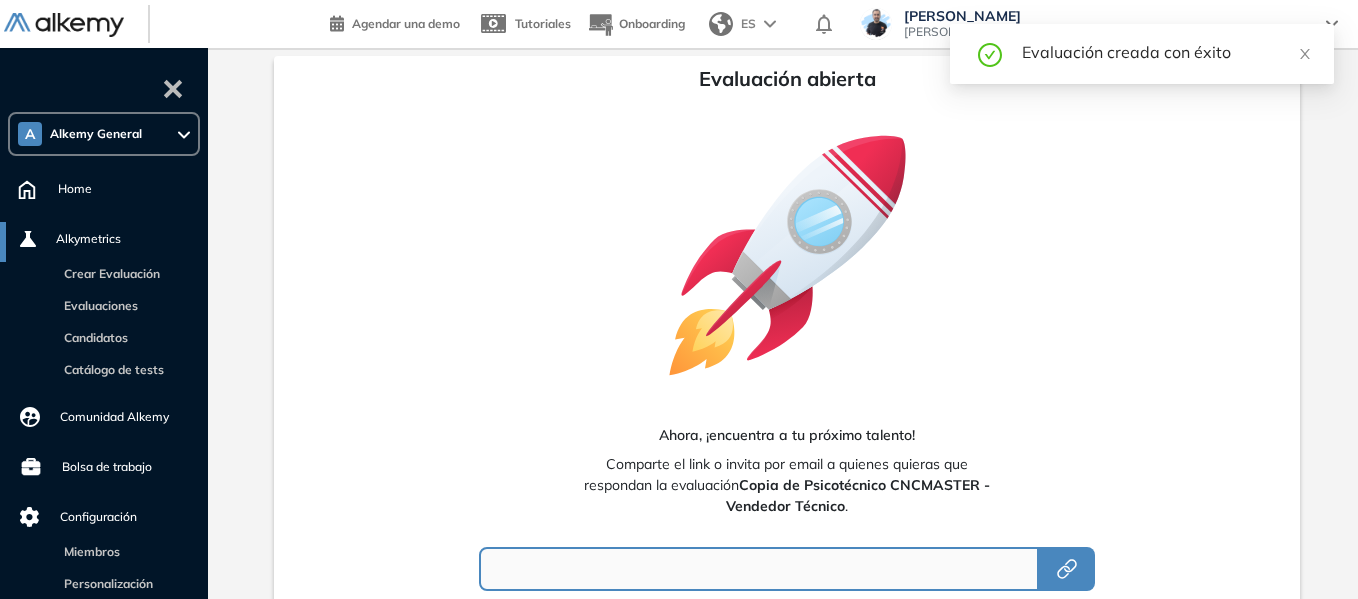 type on "**********" 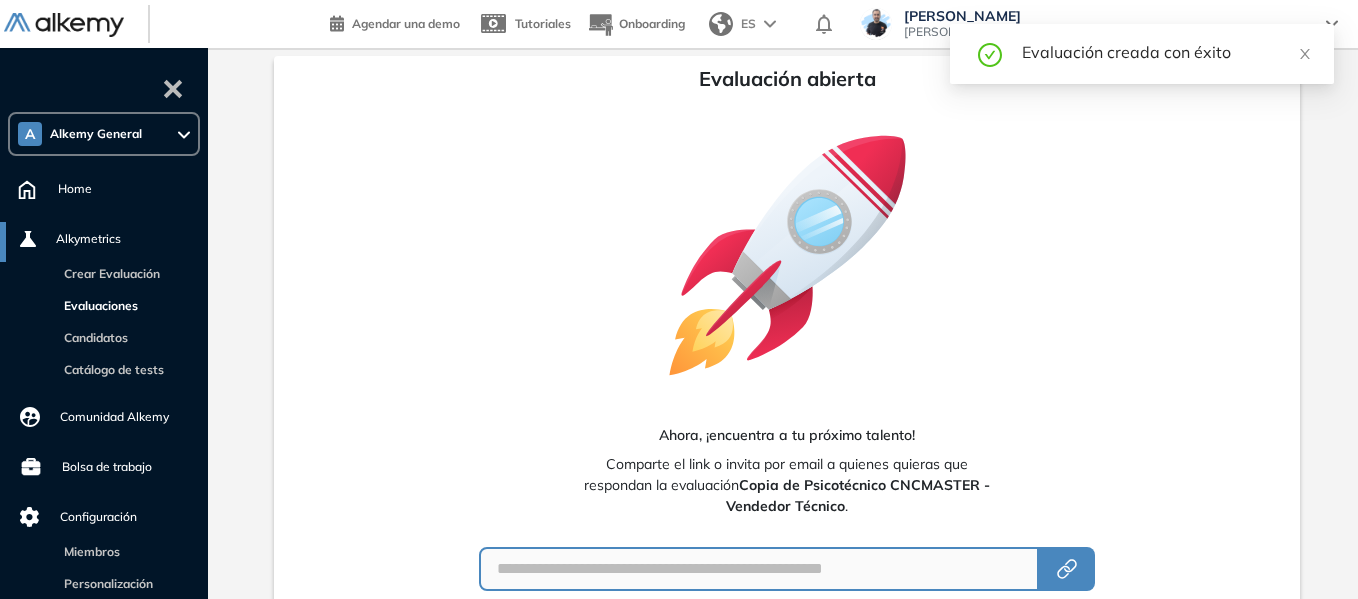 click on "Evaluaciones" at bounding box center (97, 305) 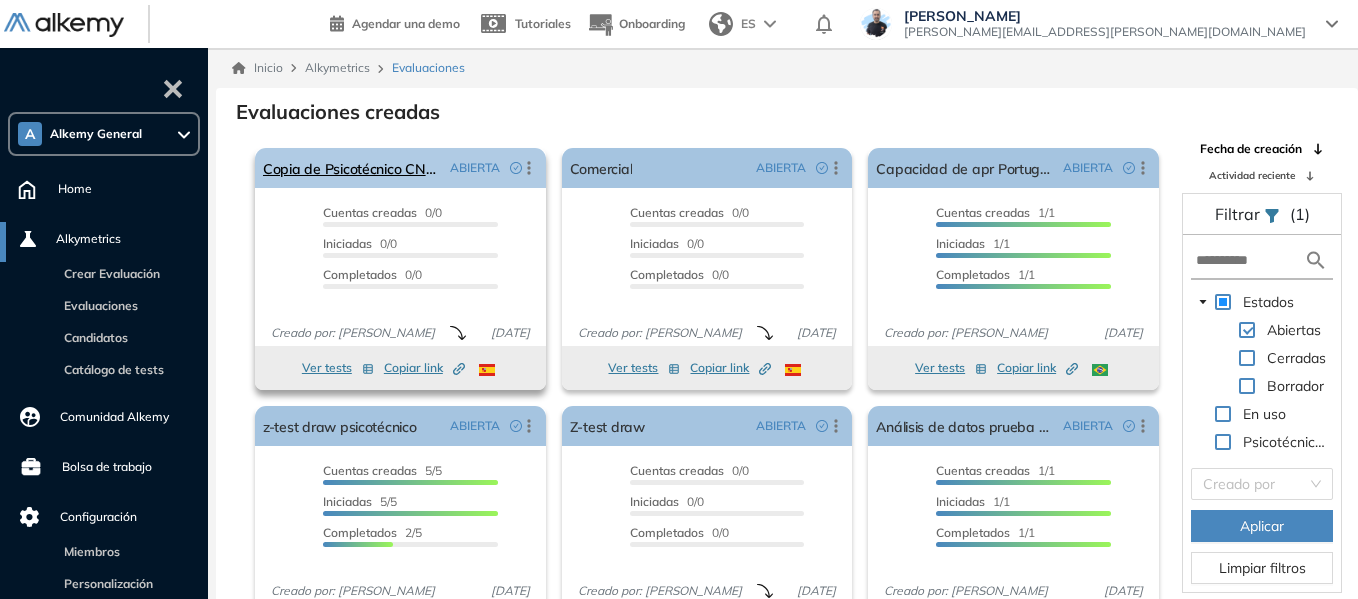 click 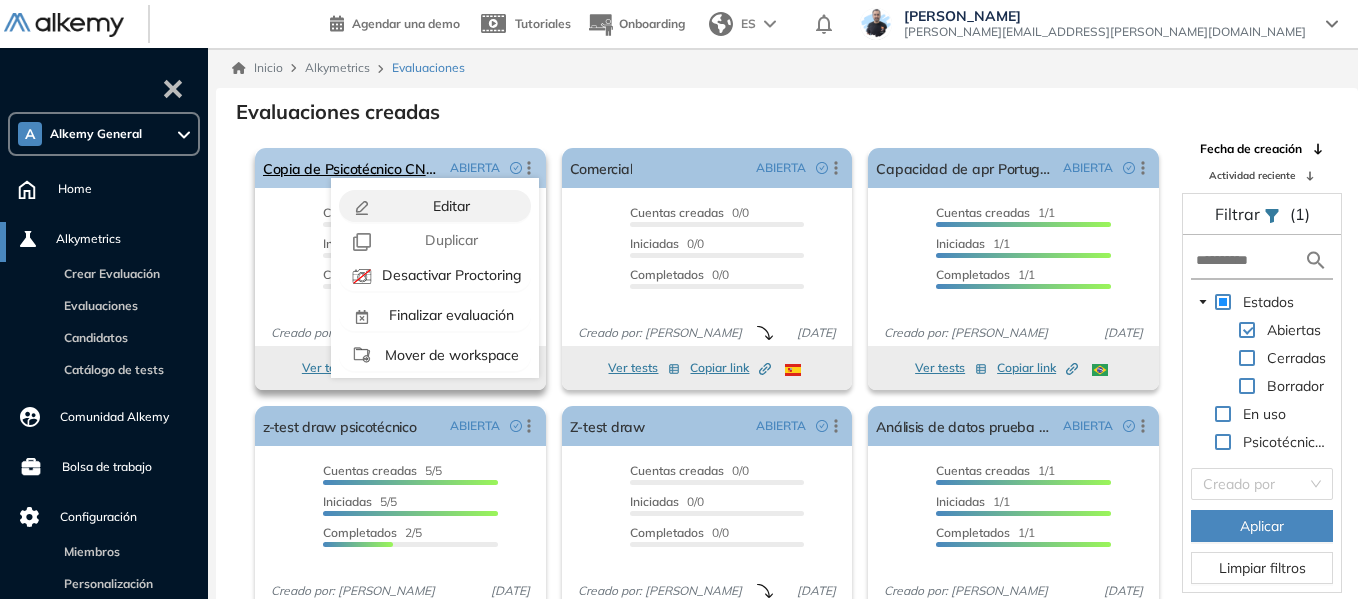 click on "Editar" at bounding box center [449, 206] 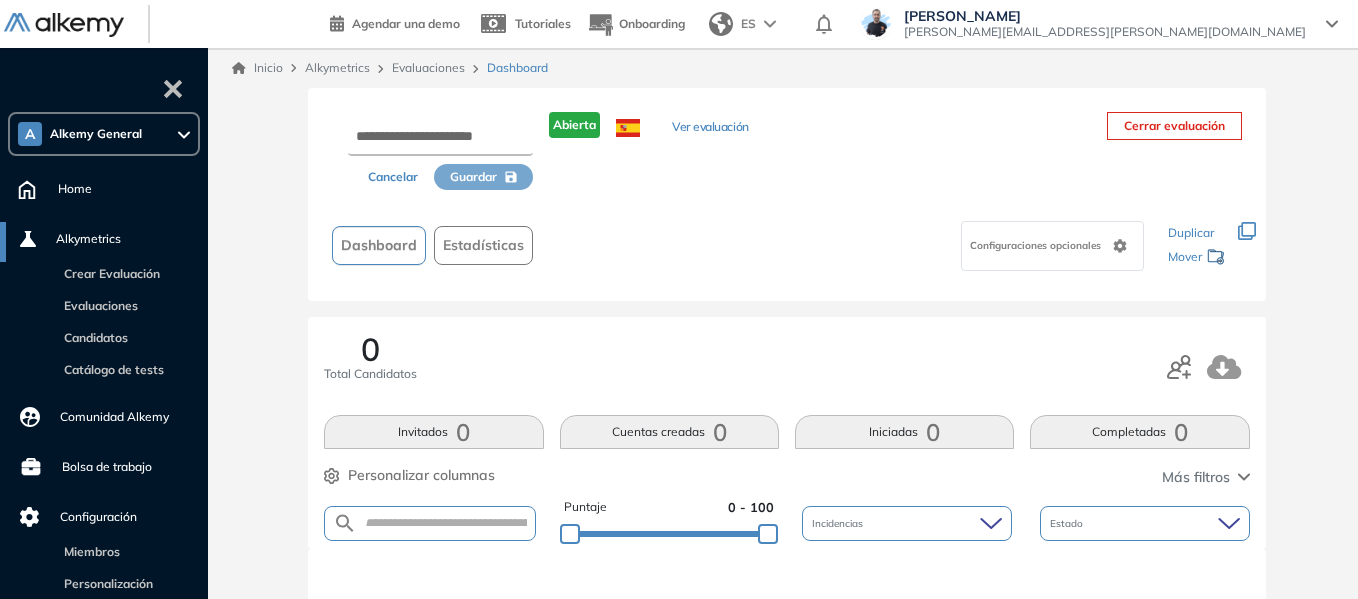 click on "Cancelar" at bounding box center (393, 177) 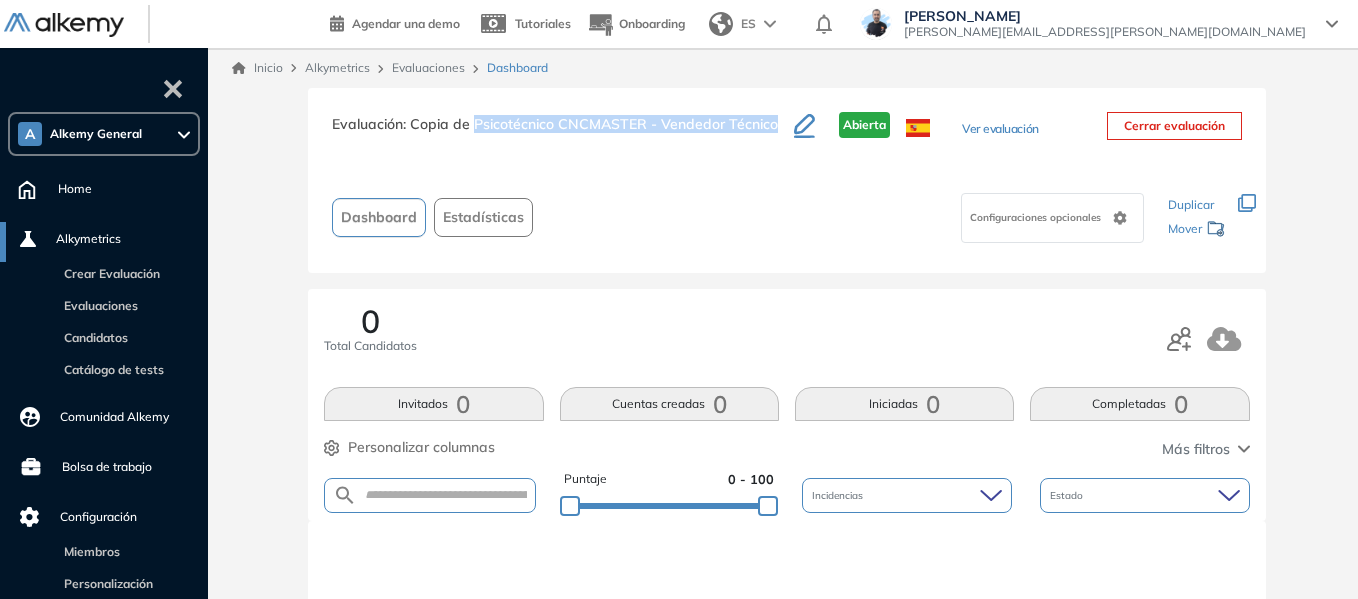 drag, startPoint x: 475, startPoint y: 127, endPoint x: 774, endPoint y: 118, distance: 299.1354 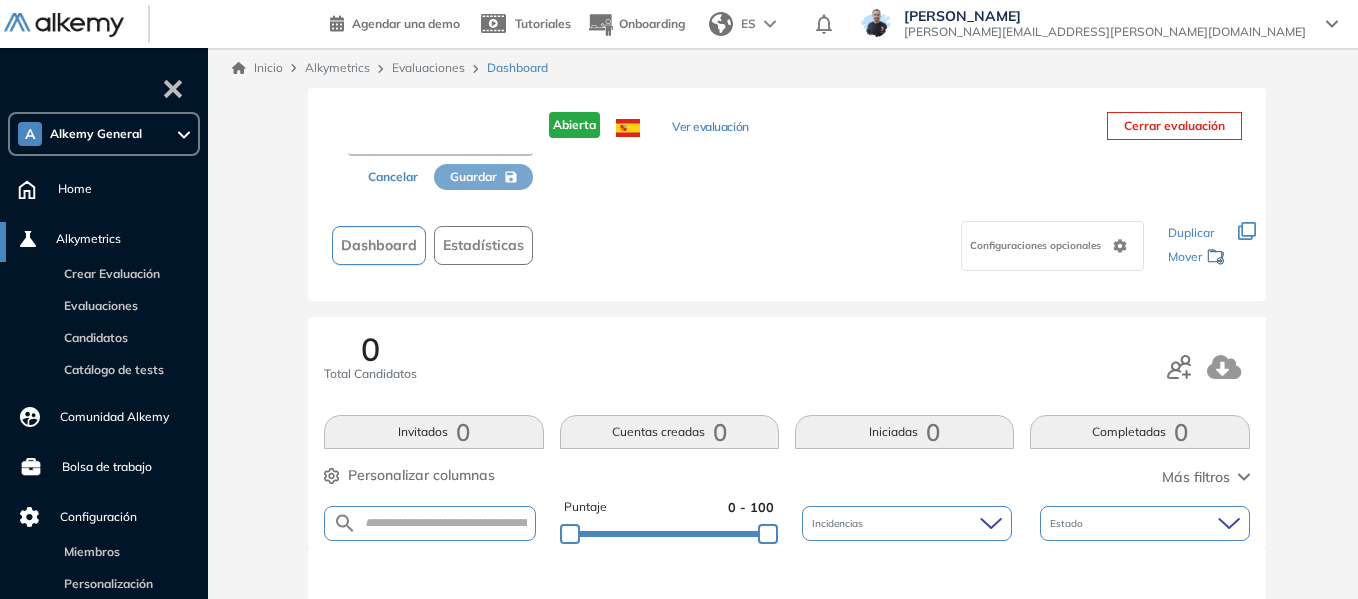 click at bounding box center (440, 138) 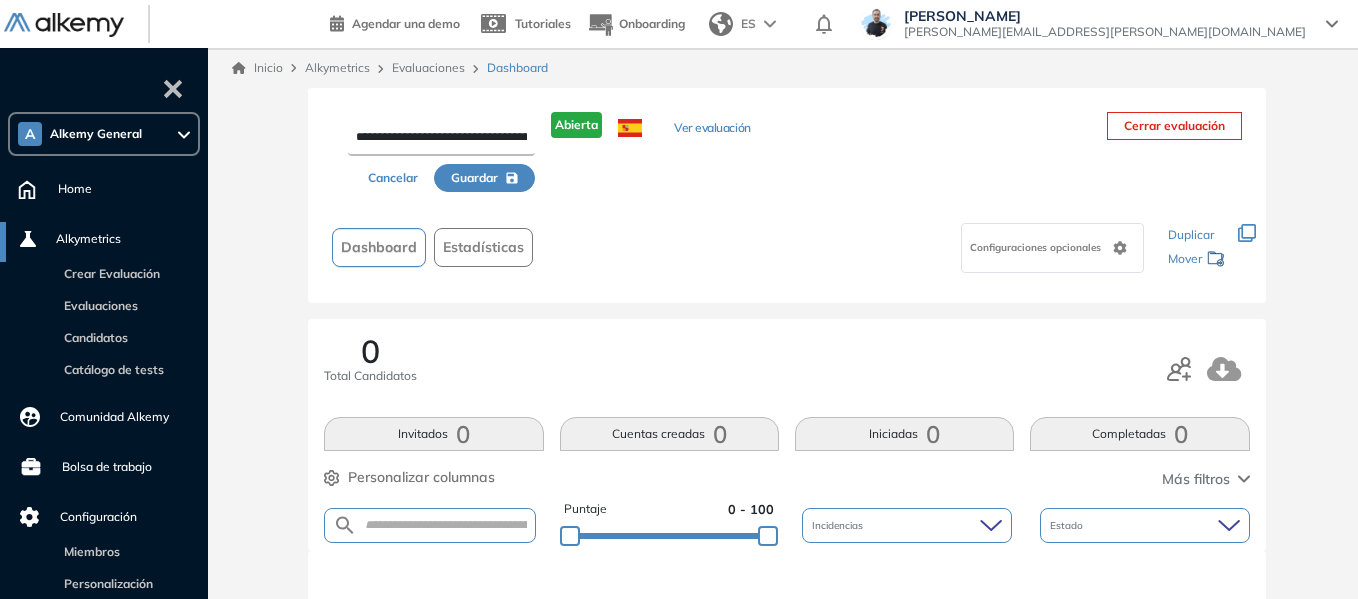 scroll, scrollTop: 0, scrollLeft: 82, axis: horizontal 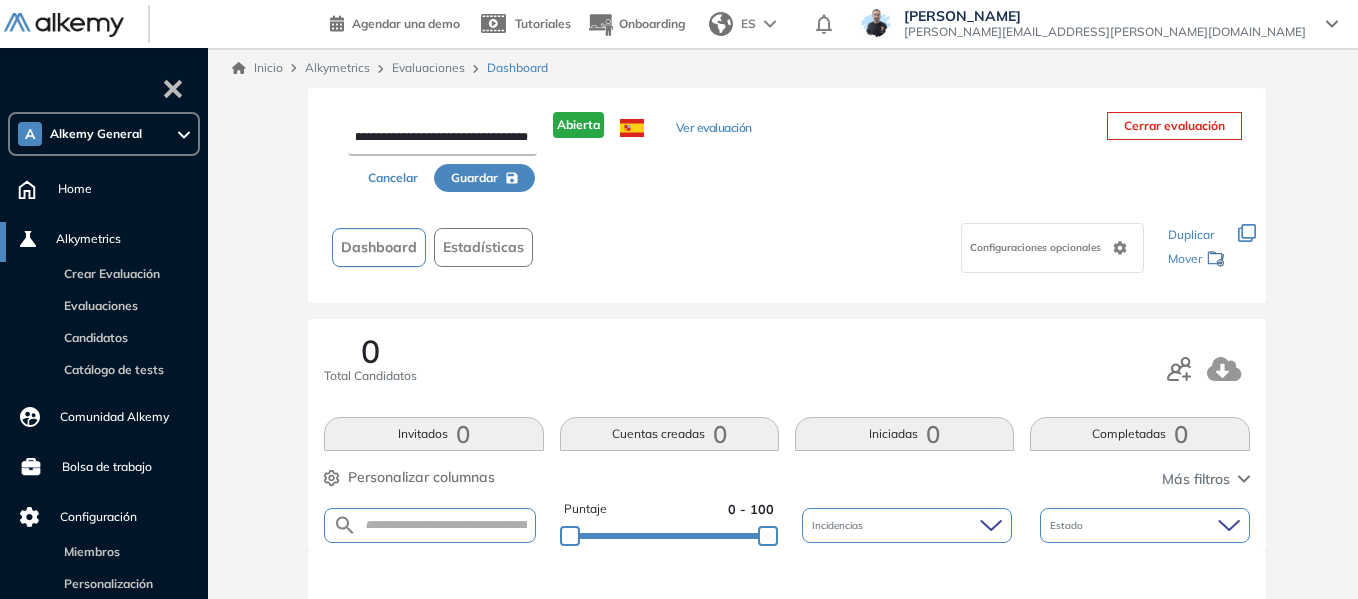 type on "**********" 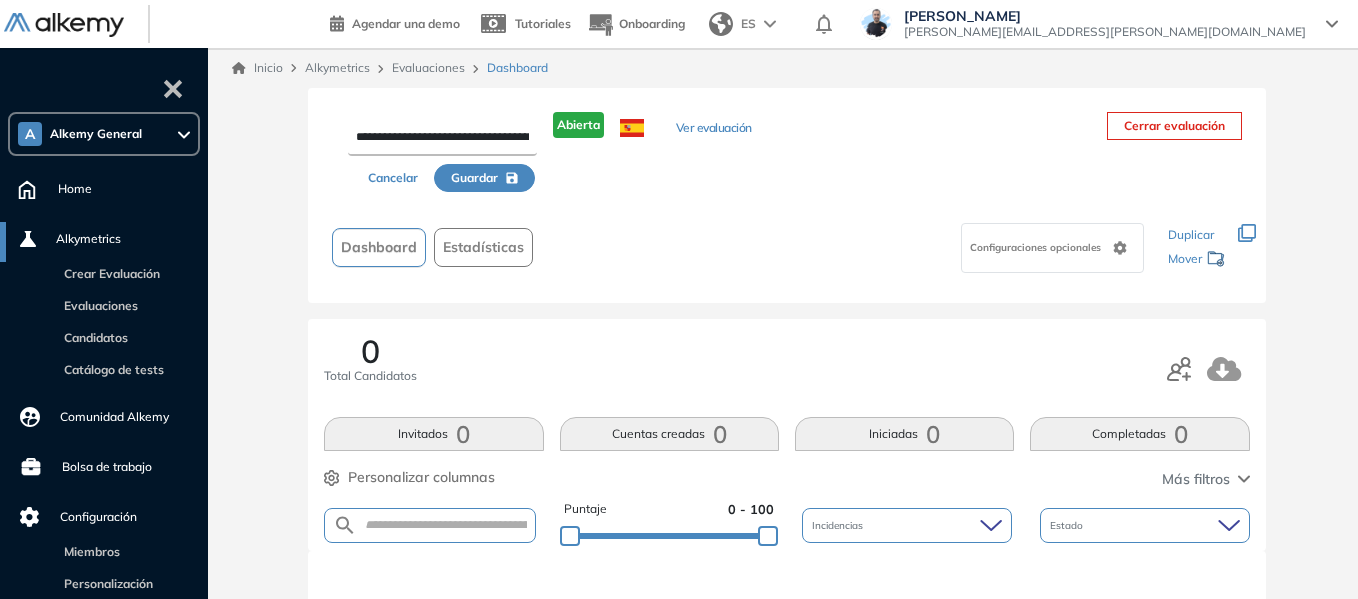 click on "Guardar" at bounding box center [474, 178] 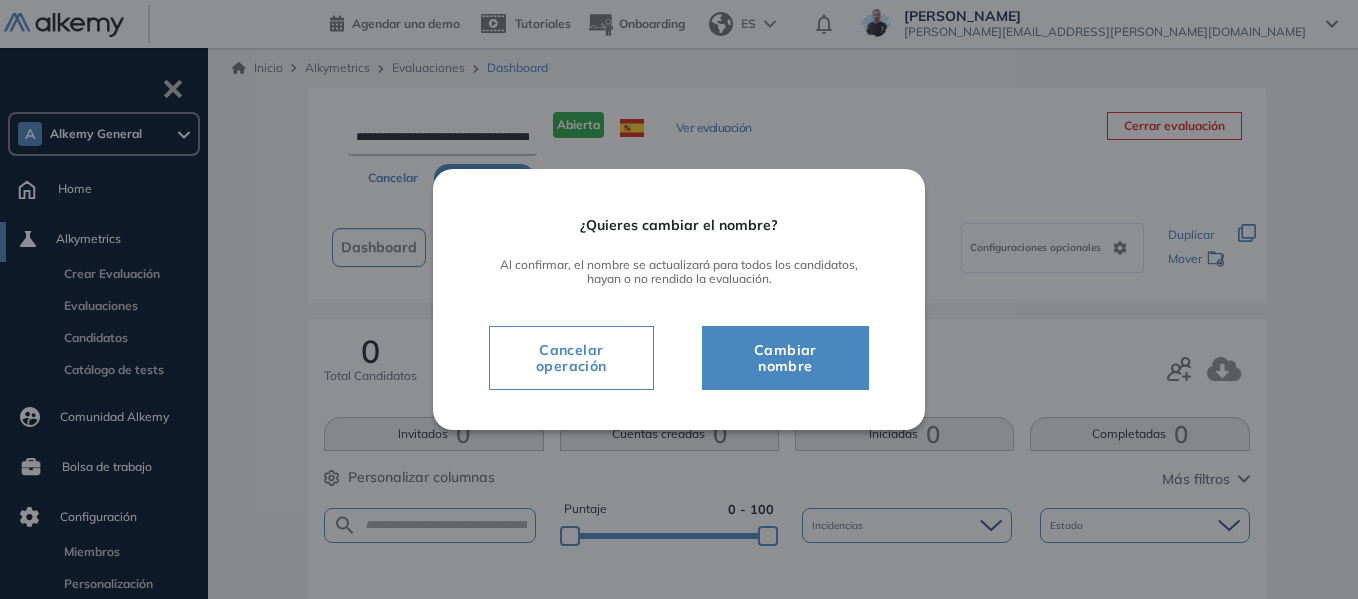 click on "Cambiar nombre" at bounding box center [785, 358] 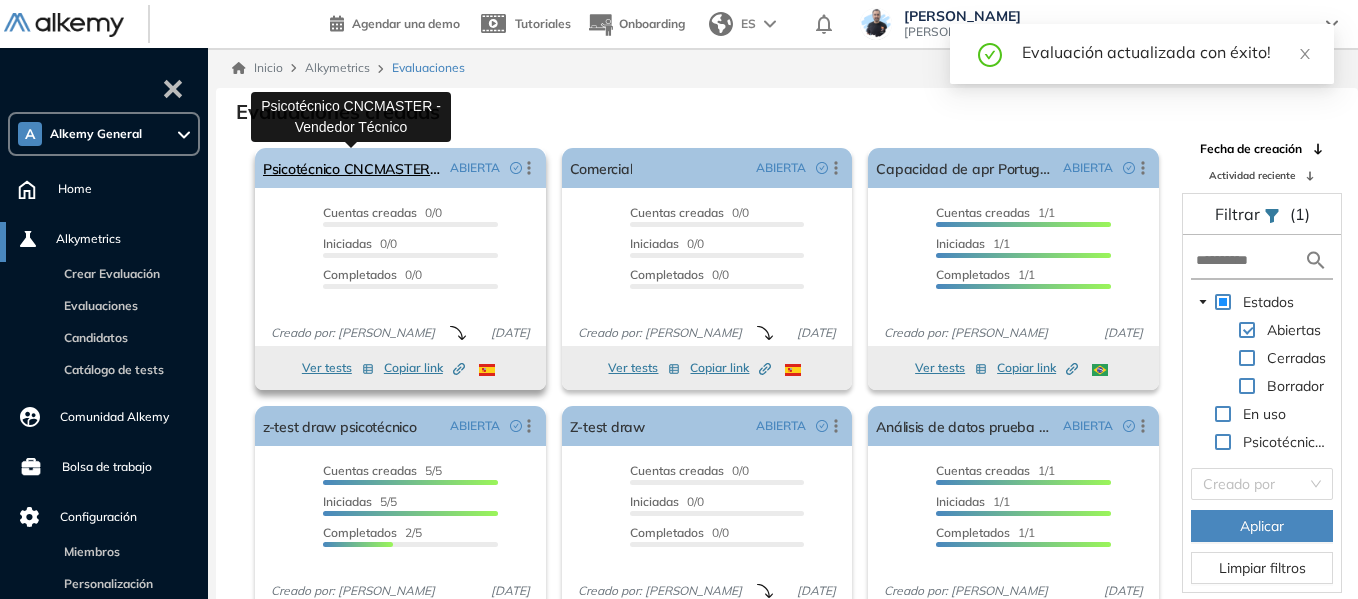 click on "Psicotécnico CNCMASTER - Vendedor Técnico" at bounding box center [352, 168] 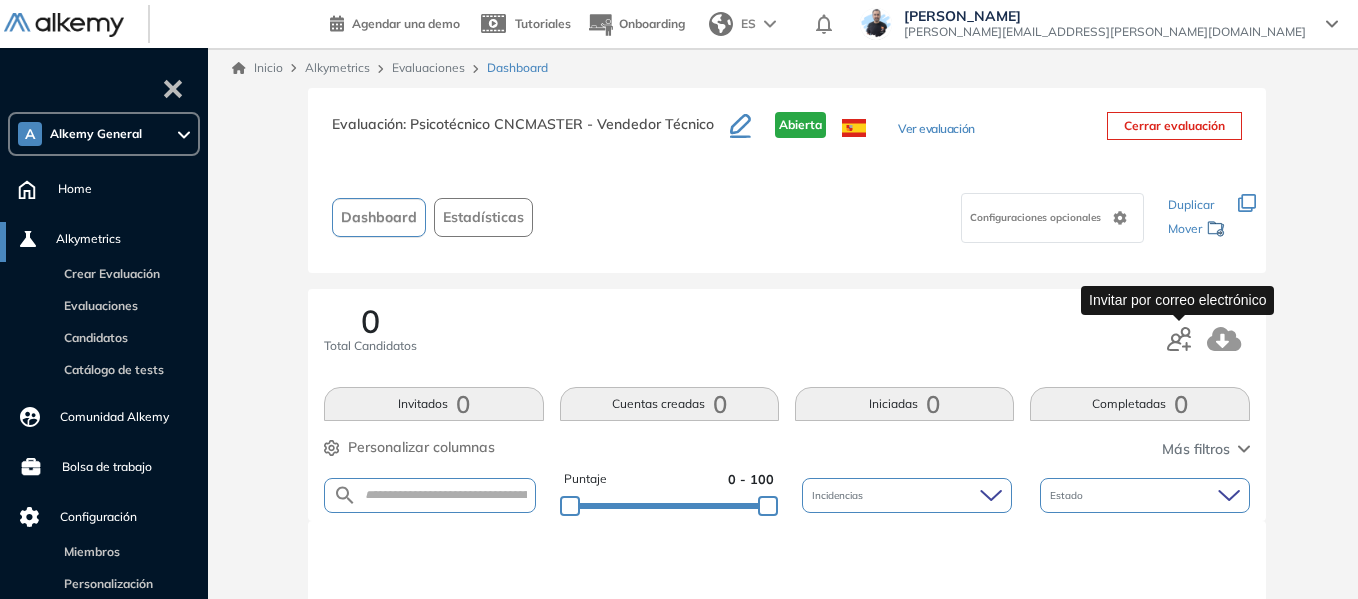click at bounding box center (1179, 338) 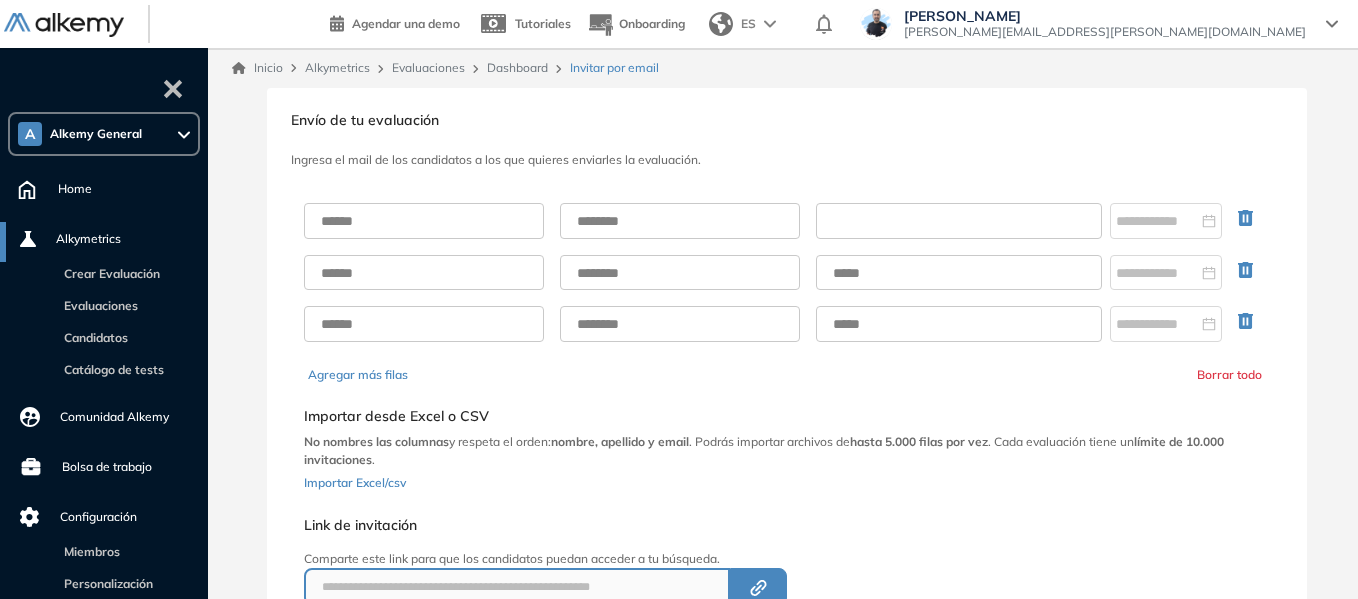 click at bounding box center (959, 221) 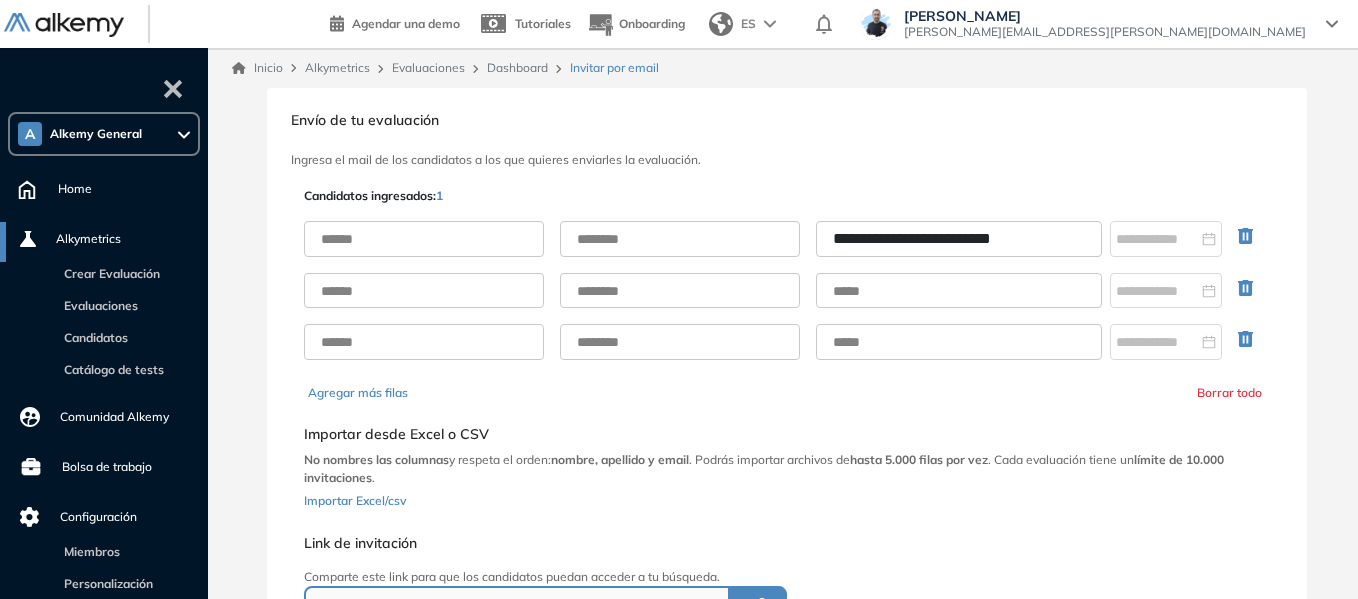type on "**********" 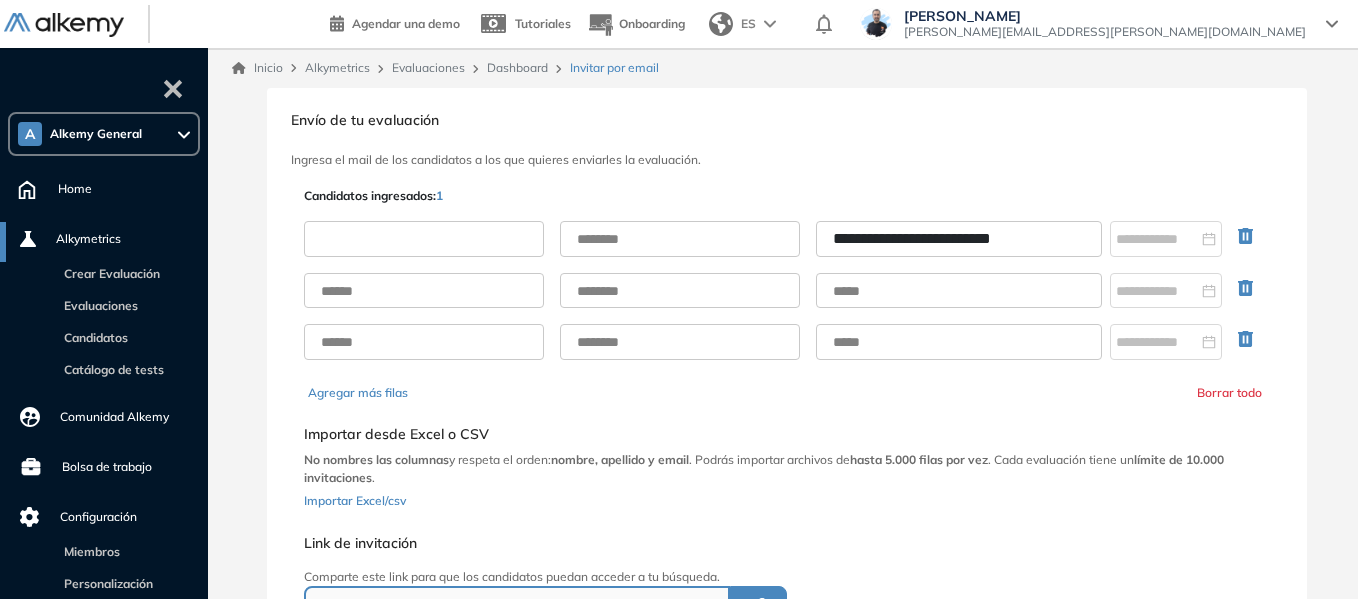 click at bounding box center [424, 239] 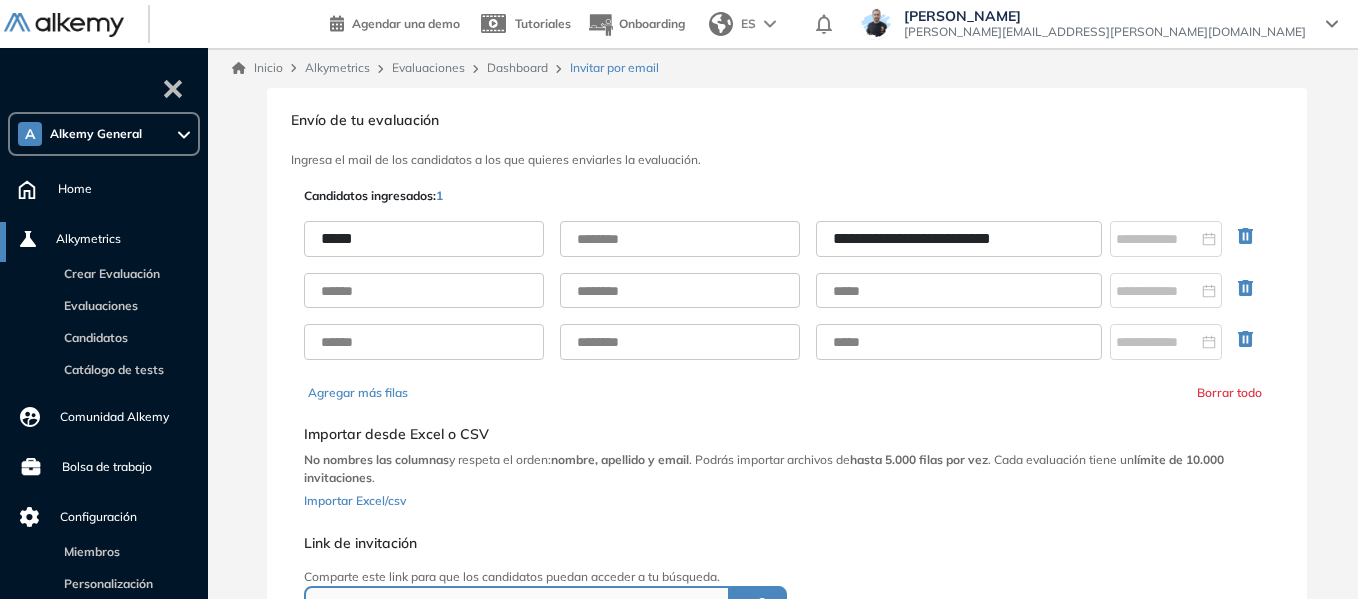 type on "*****" 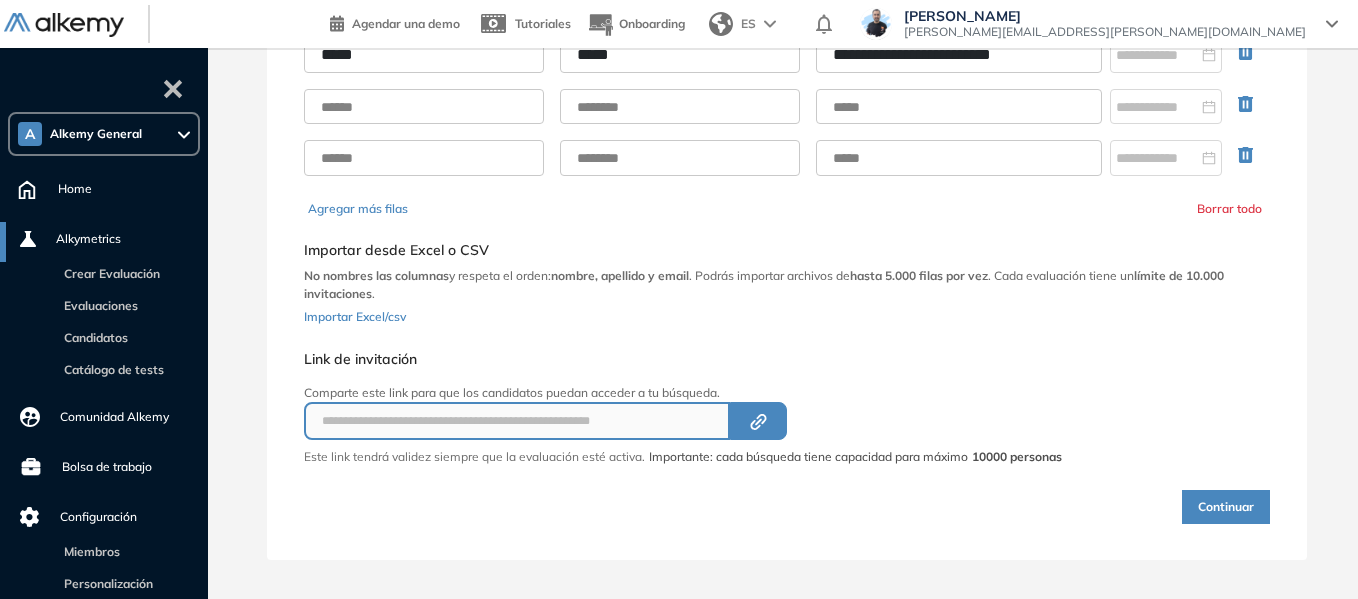 scroll, scrollTop: 193, scrollLeft: 0, axis: vertical 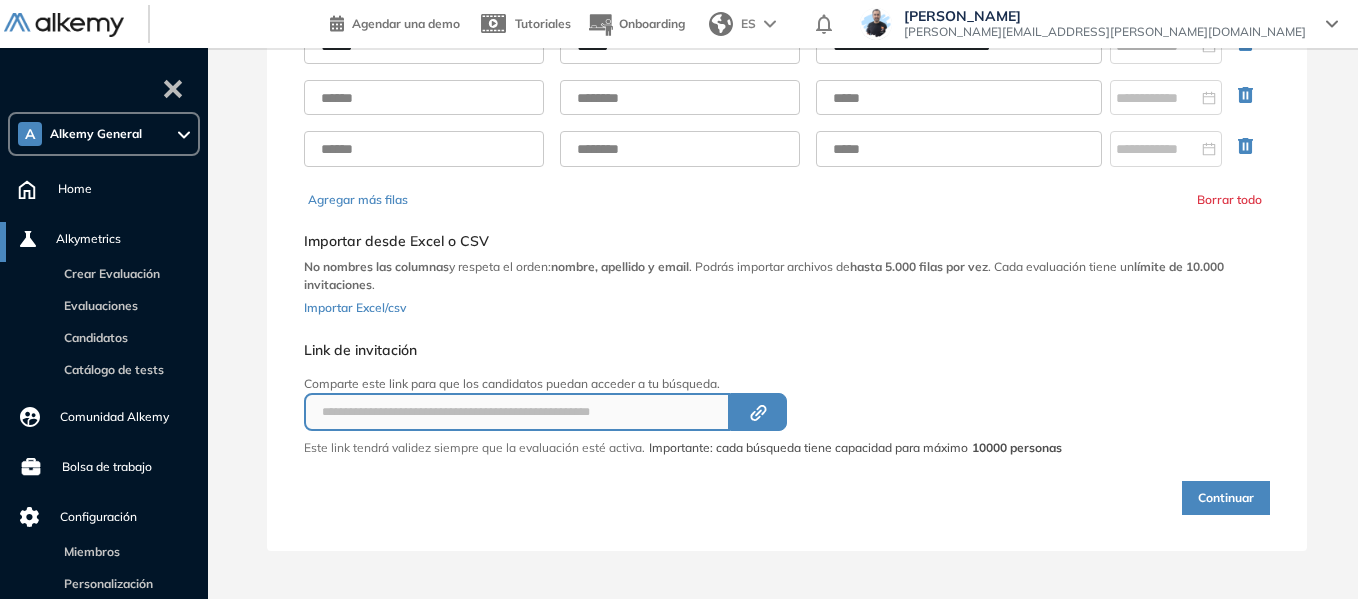 type on "*****" 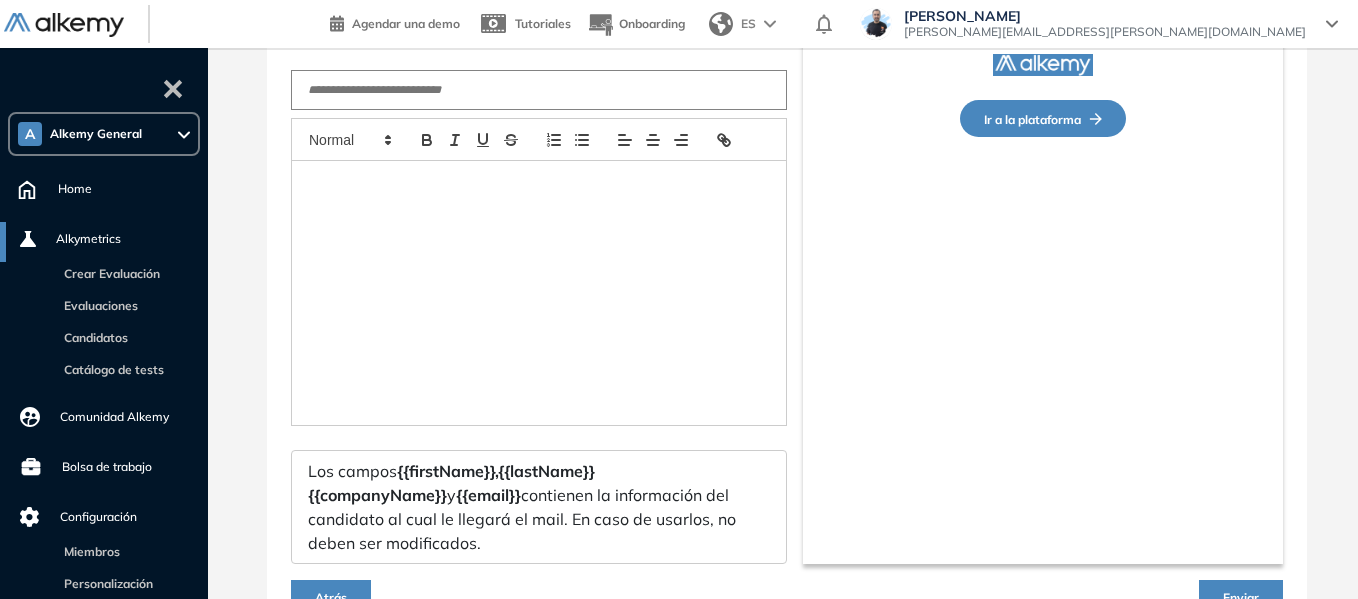 type on "**********" 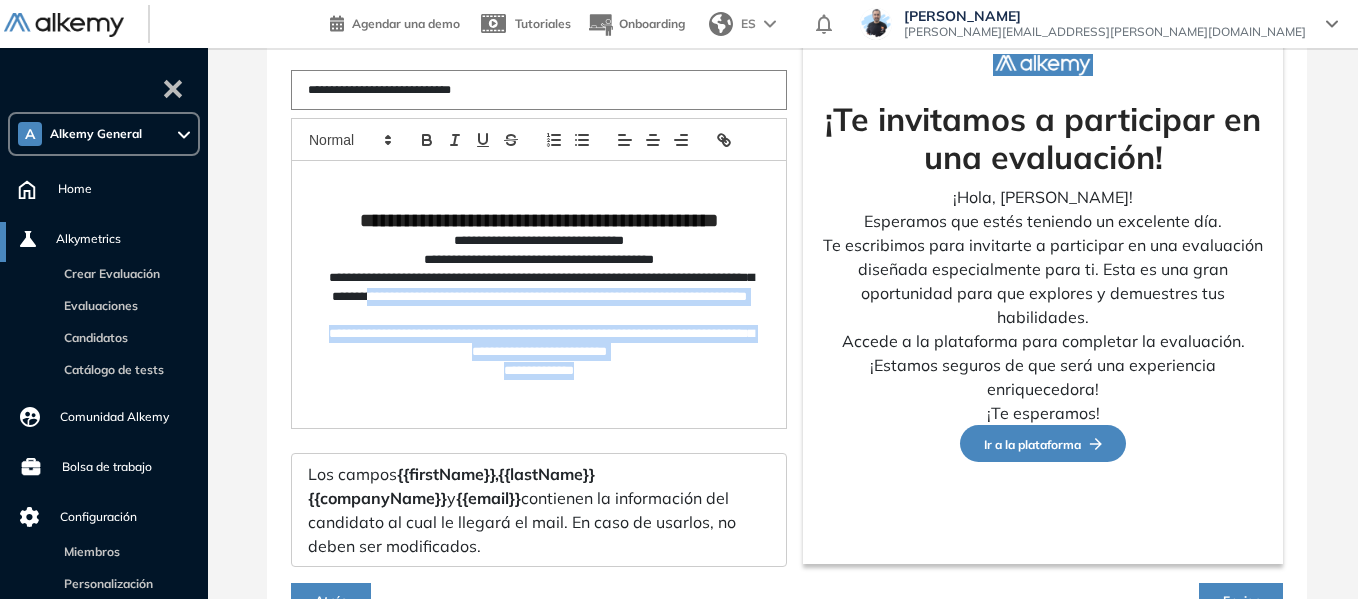 drag, startPoint x: 614, startPoint y: 398, endPoint x: 466, endPoint y: 313, distance: 170.6722 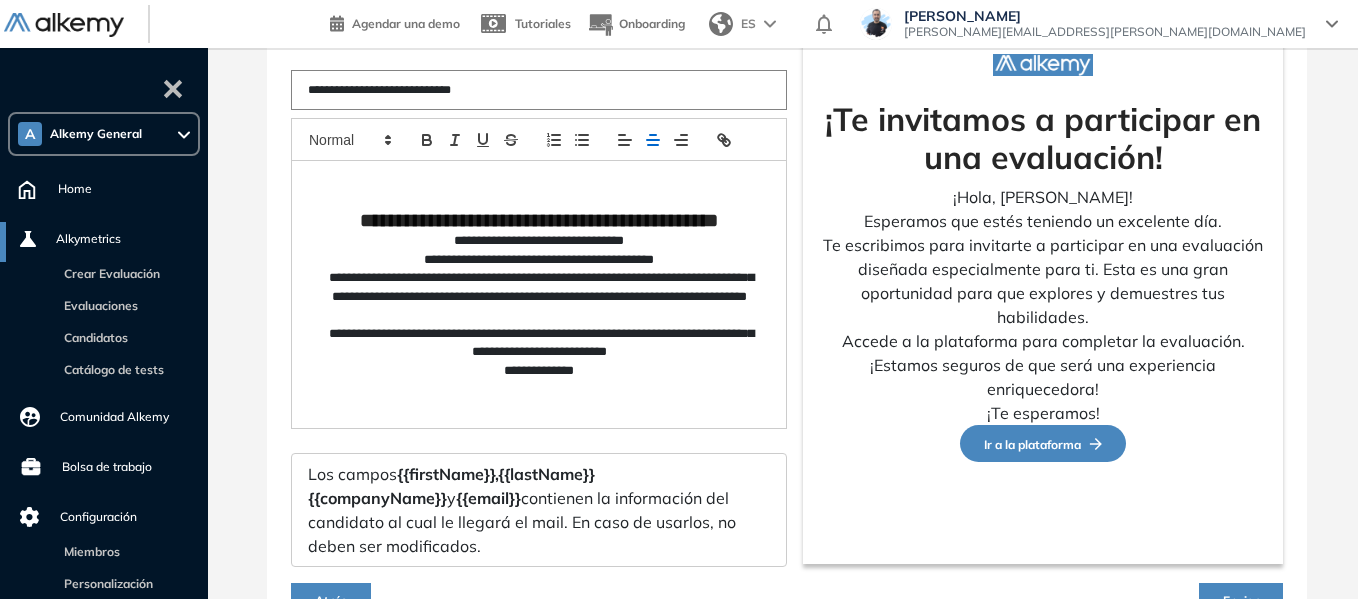 type 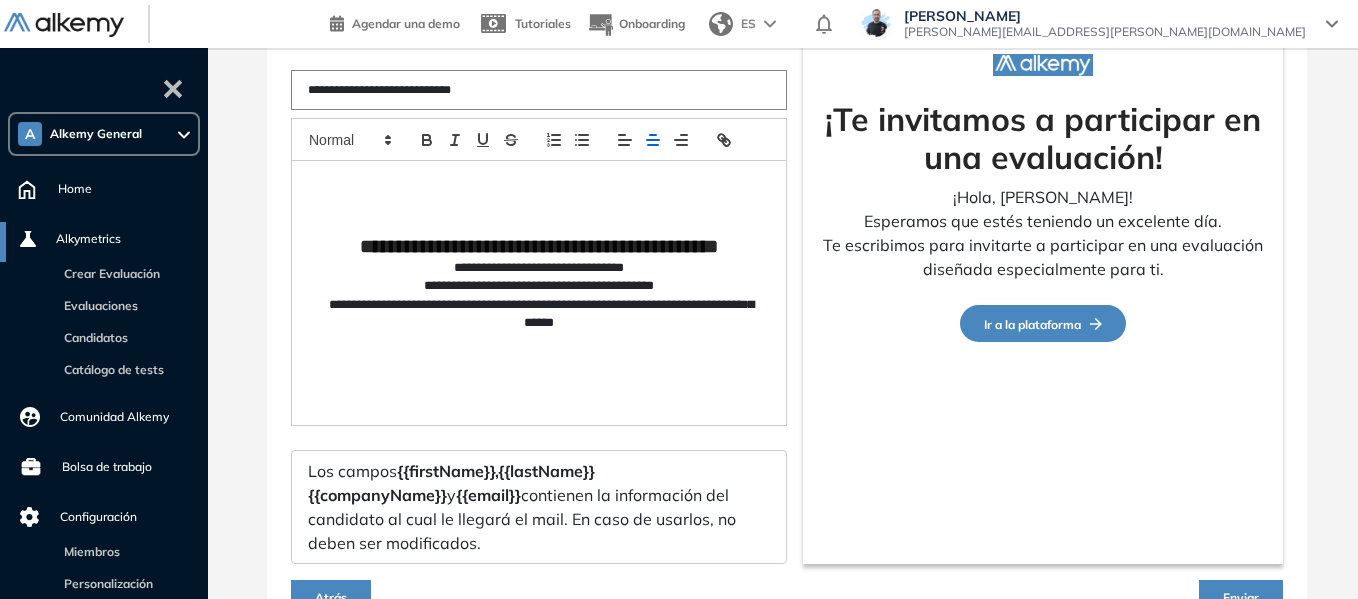 scroll, scrollTop: 0, scrollLeft: 0, axis: both 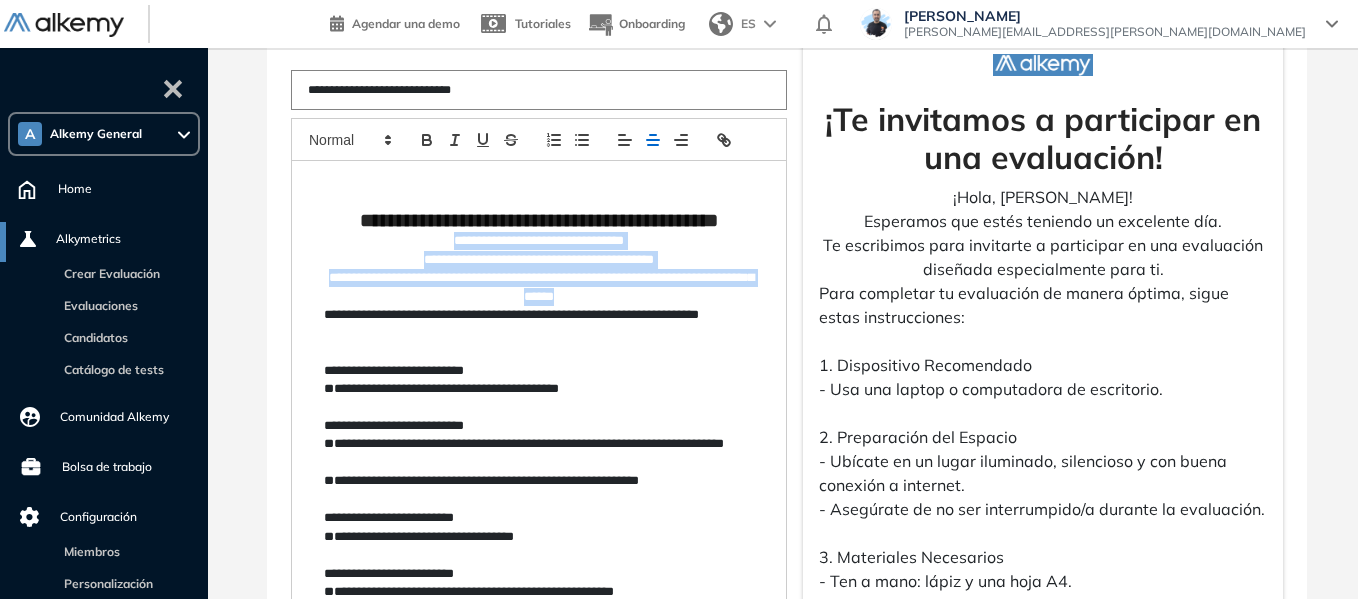 drag, startPoint x: 641, startPoint y: 291, endPoint x: 415, endPoint y: 241, distance: 231.4649 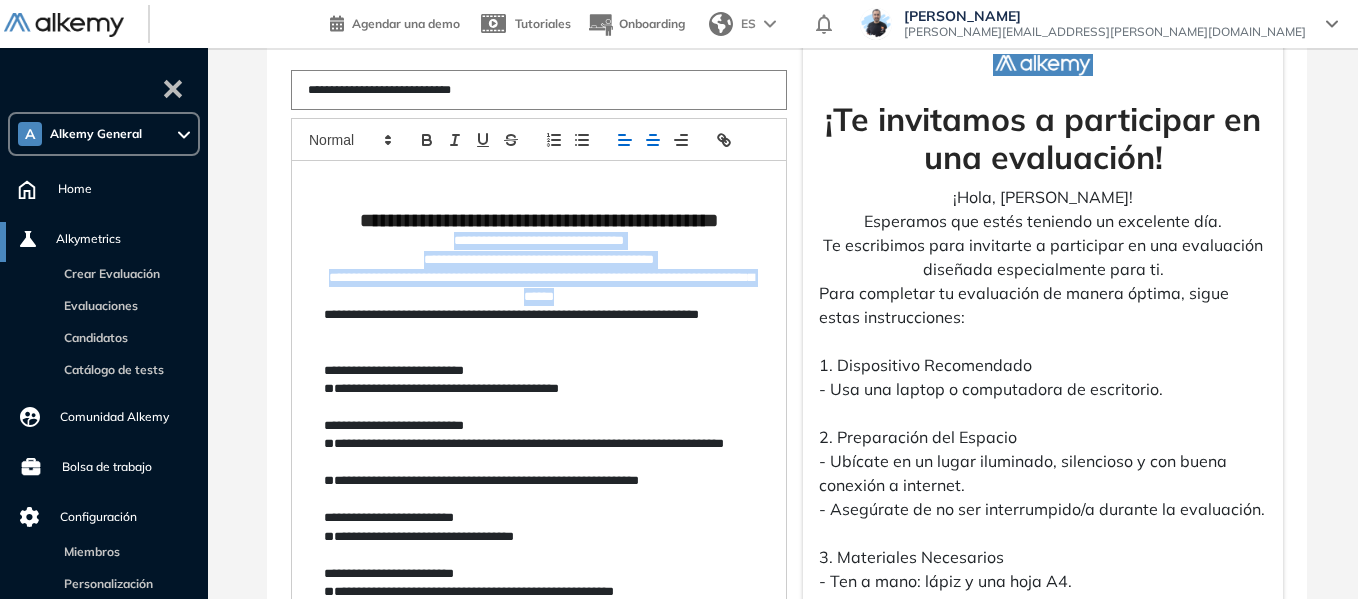 click 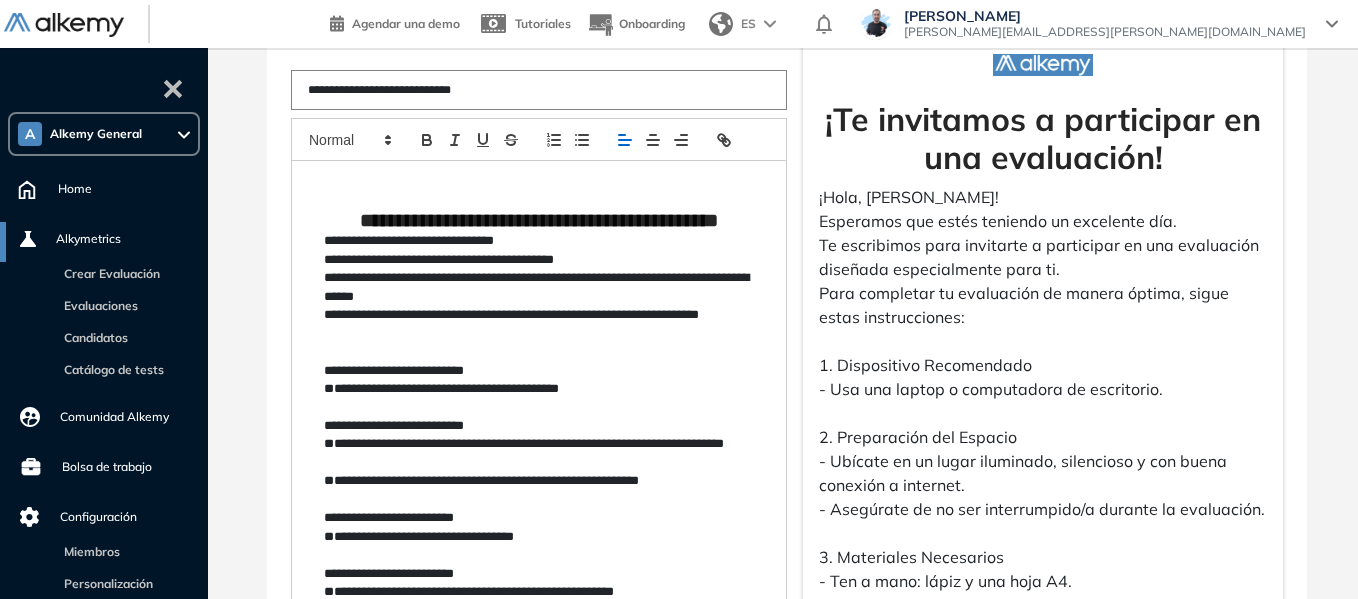 click on "**********" at bounding box center (539, 460) 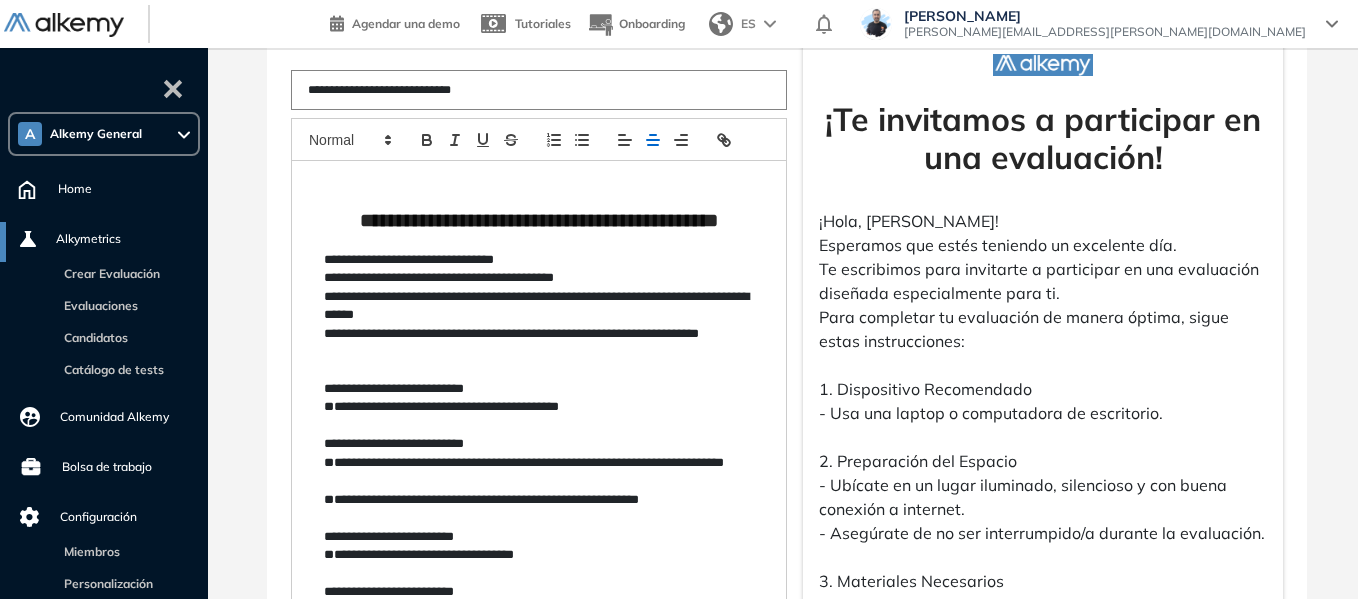 click on "**********" at bounding box center [539, 260] 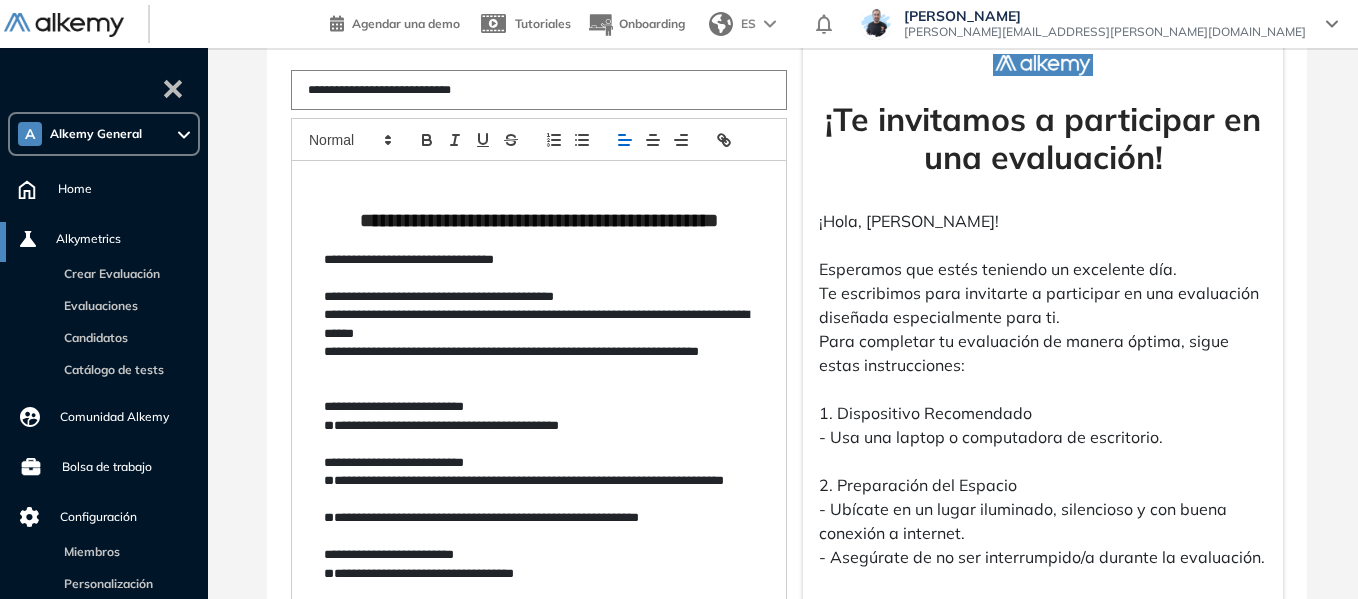 click on "**********" at bounding box center [539, 297] 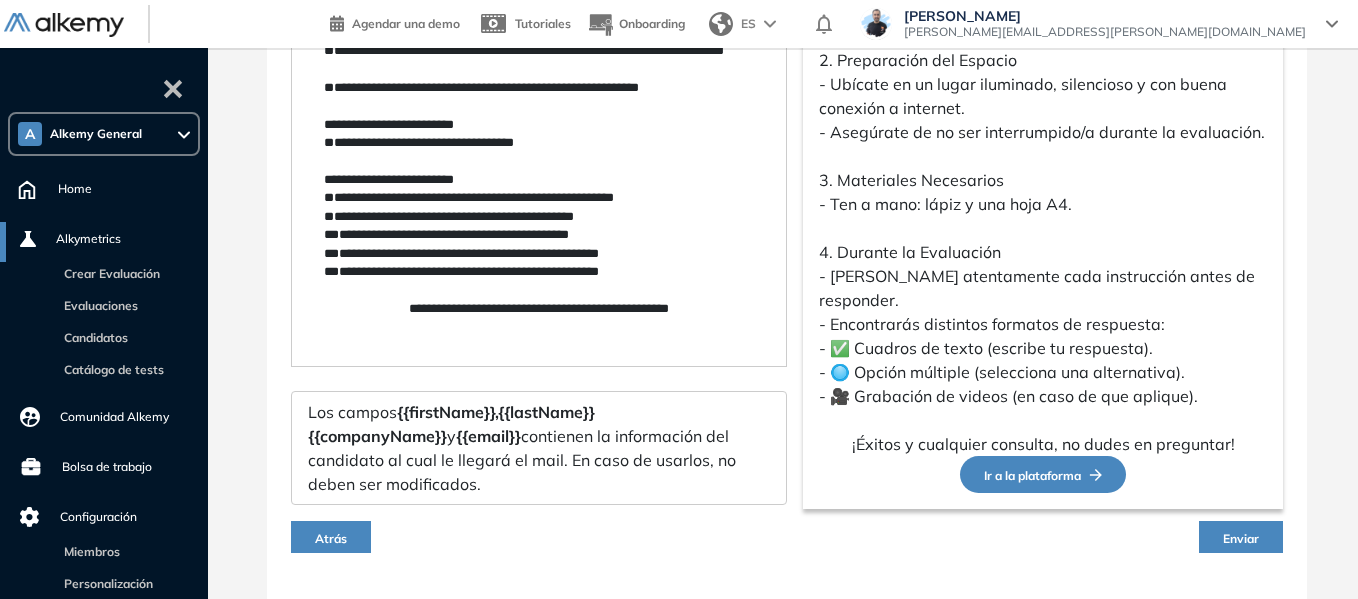 scroll, scrollTop: 669, scrollLeft: 0, axis: vertical 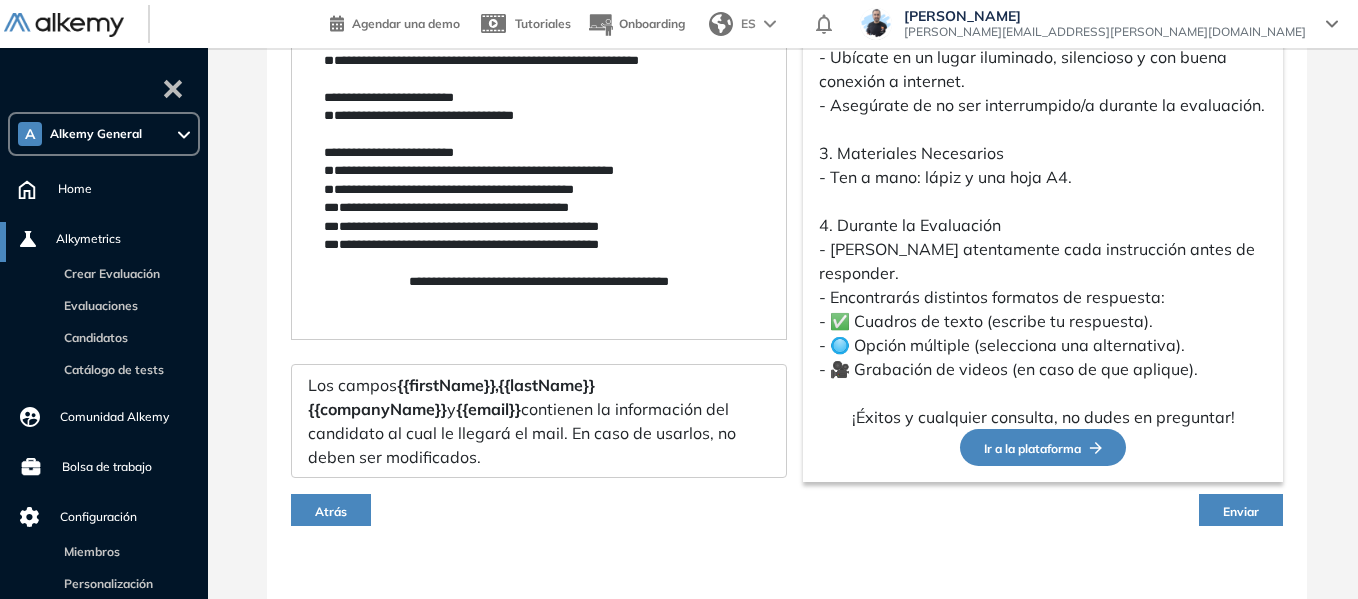 click on "**********" at bounding box center [539, 282] 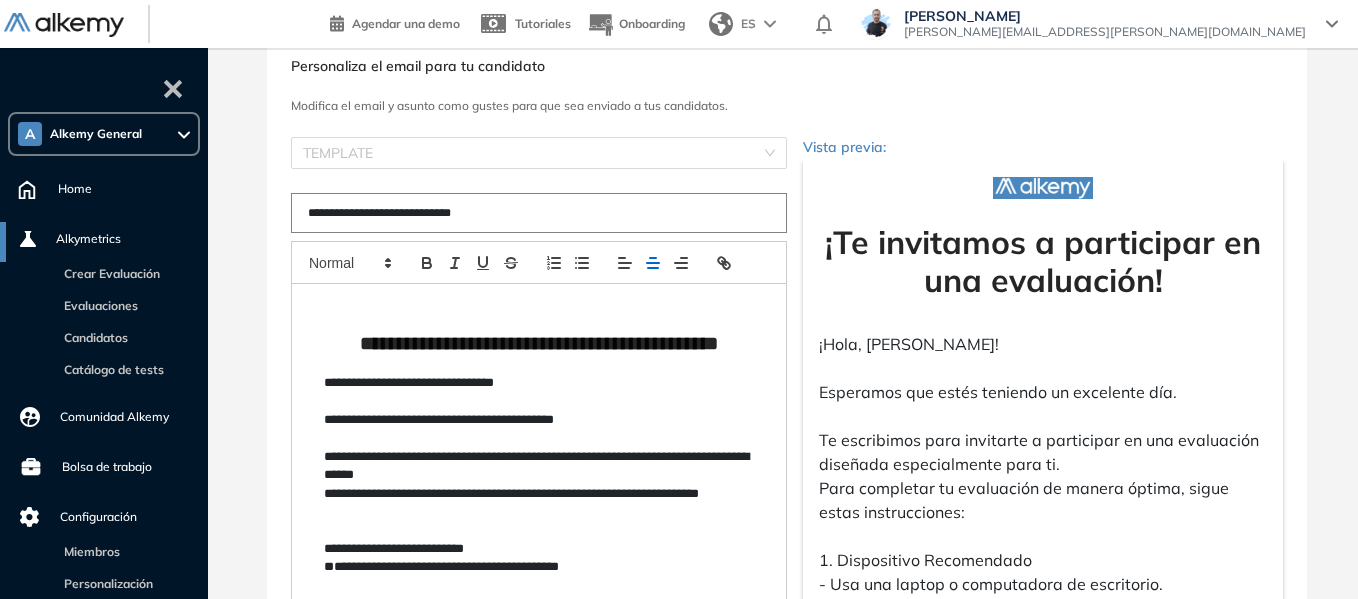 scroll, scrollTop: 69, scrollLeft: 0, axis: vertical 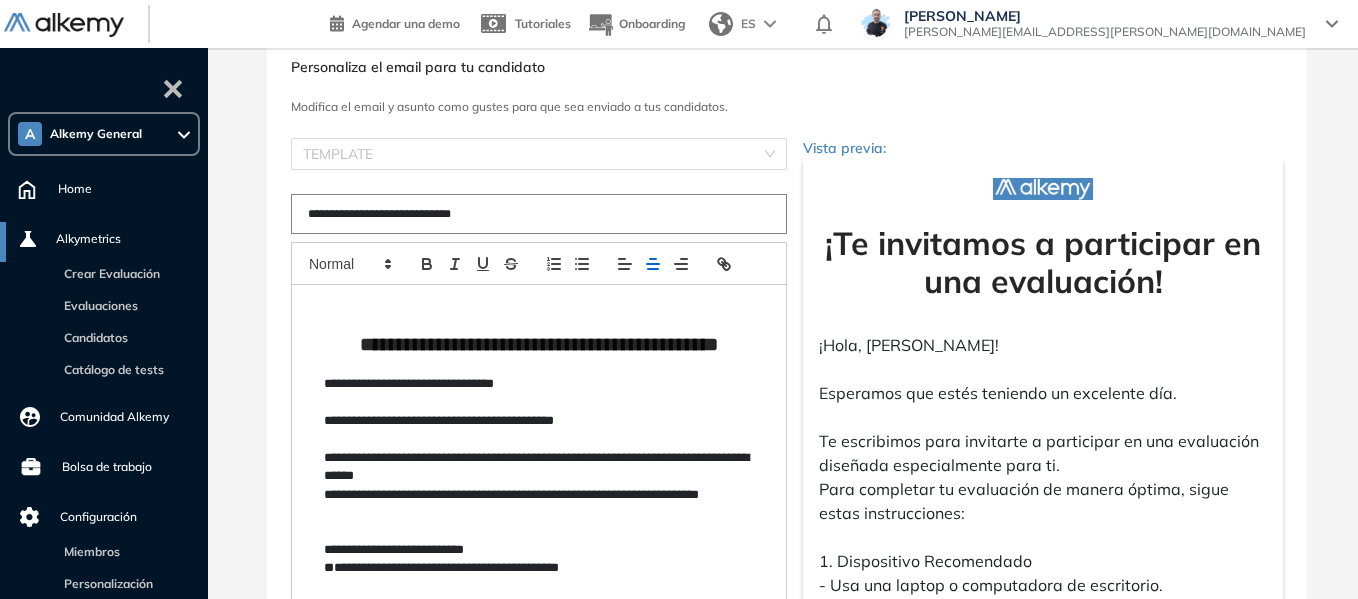 click on "**********" at bounding box center (539, 384) 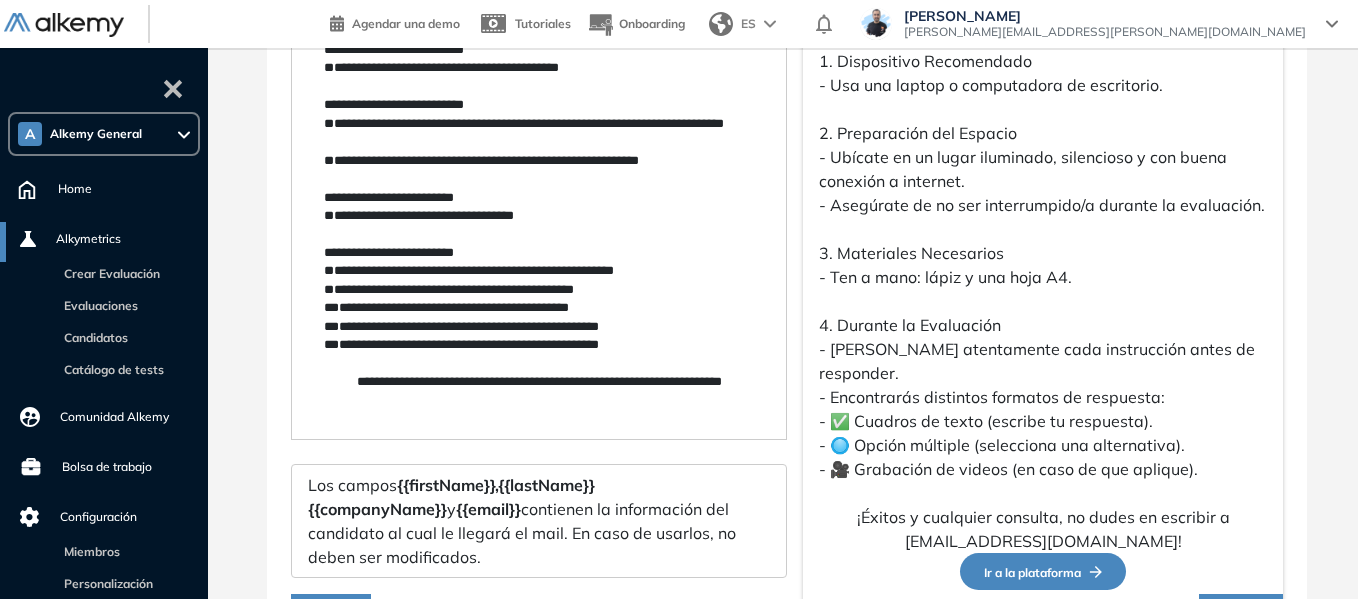 scroll, scrollTop: 669, scrollLeft: 0, axis: vertical 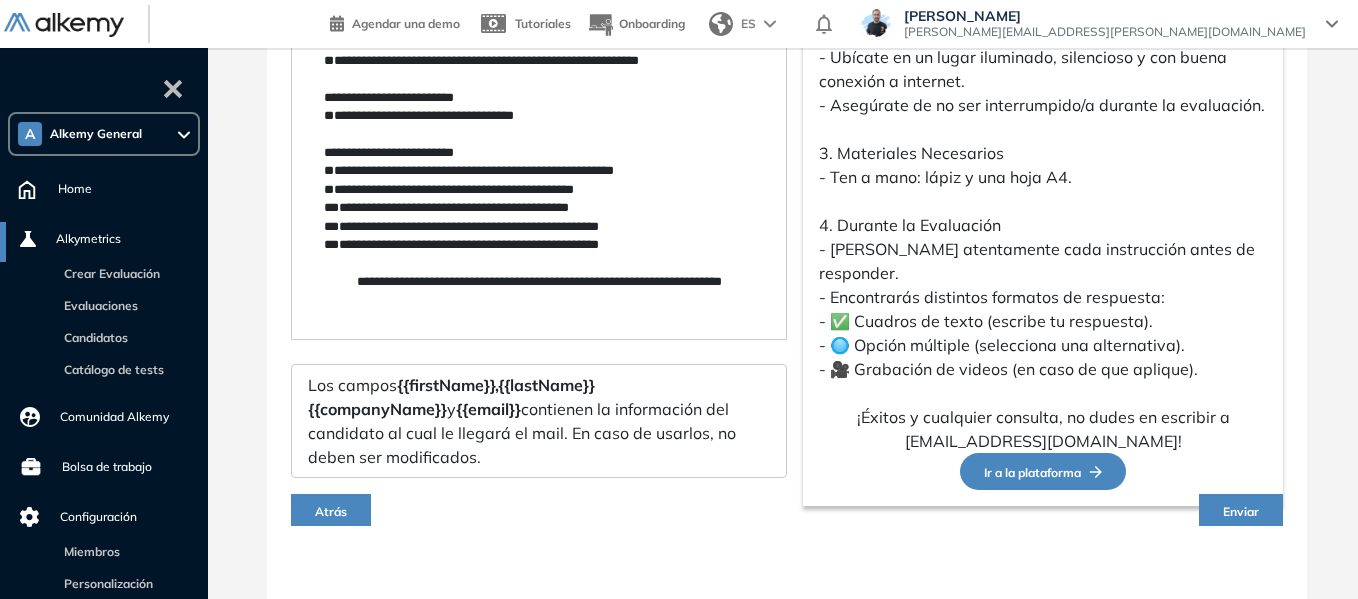 click on "Enviar" at bounding box center (1241, 511) 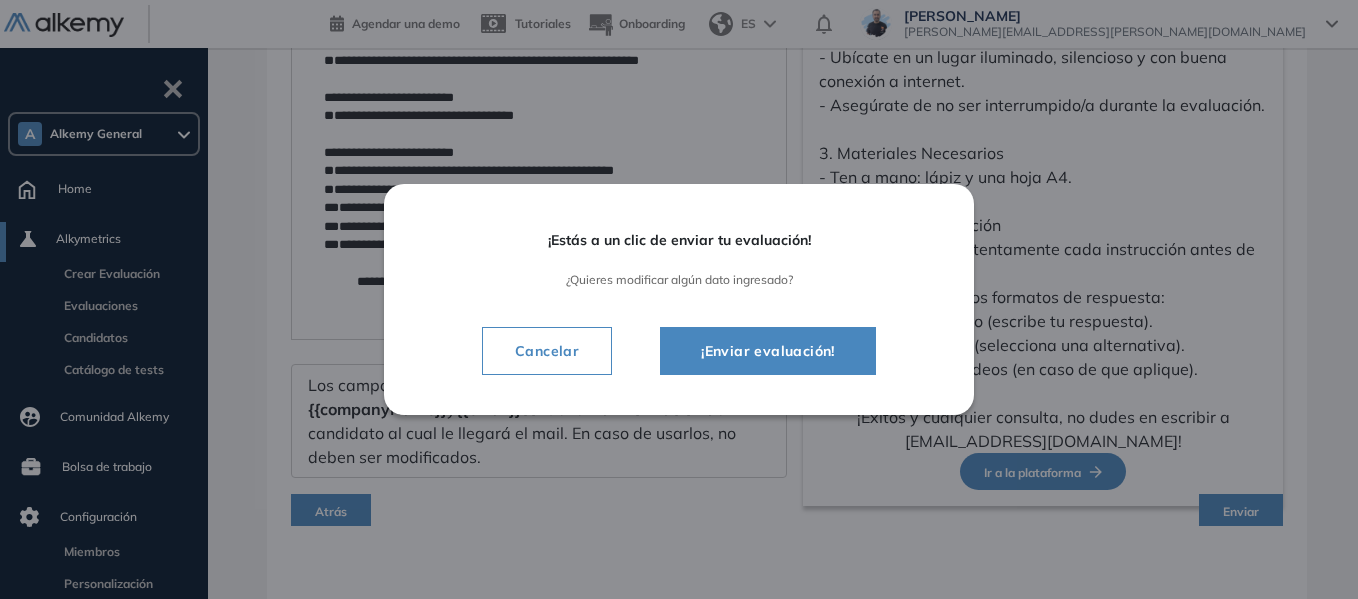 click on "¡Enviar evaluación!" at bounding box center [768, 351] 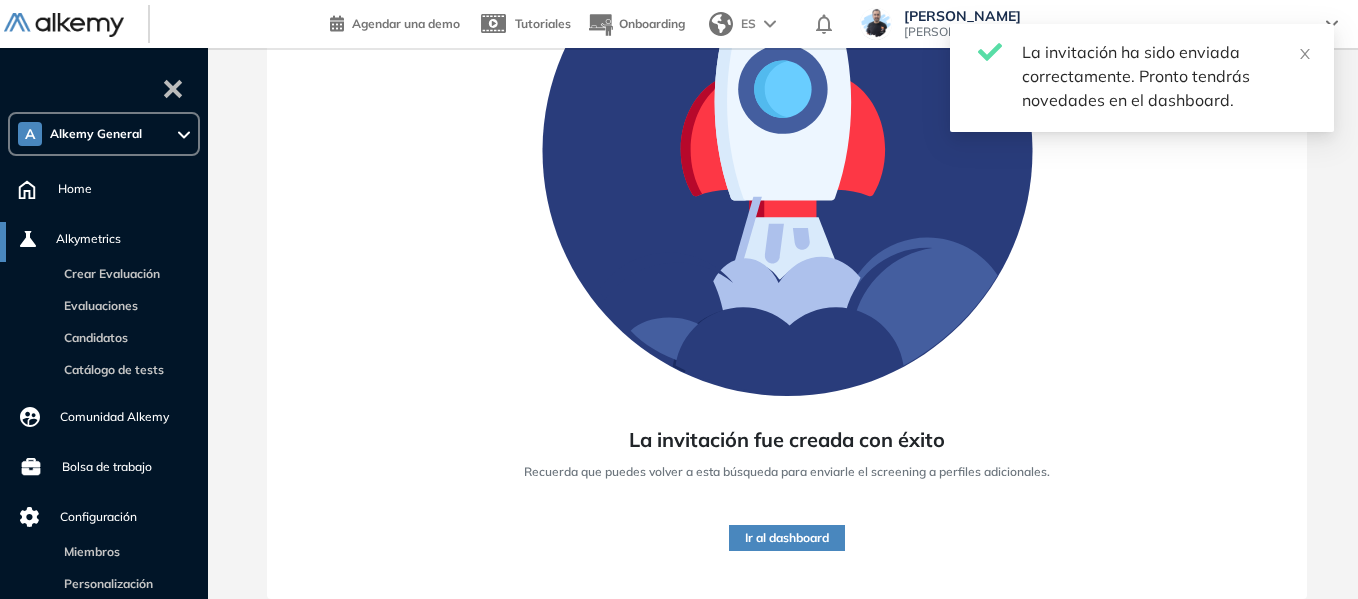 scroll, scrollTop: 283, scrollLeft: 0, axis: vertical 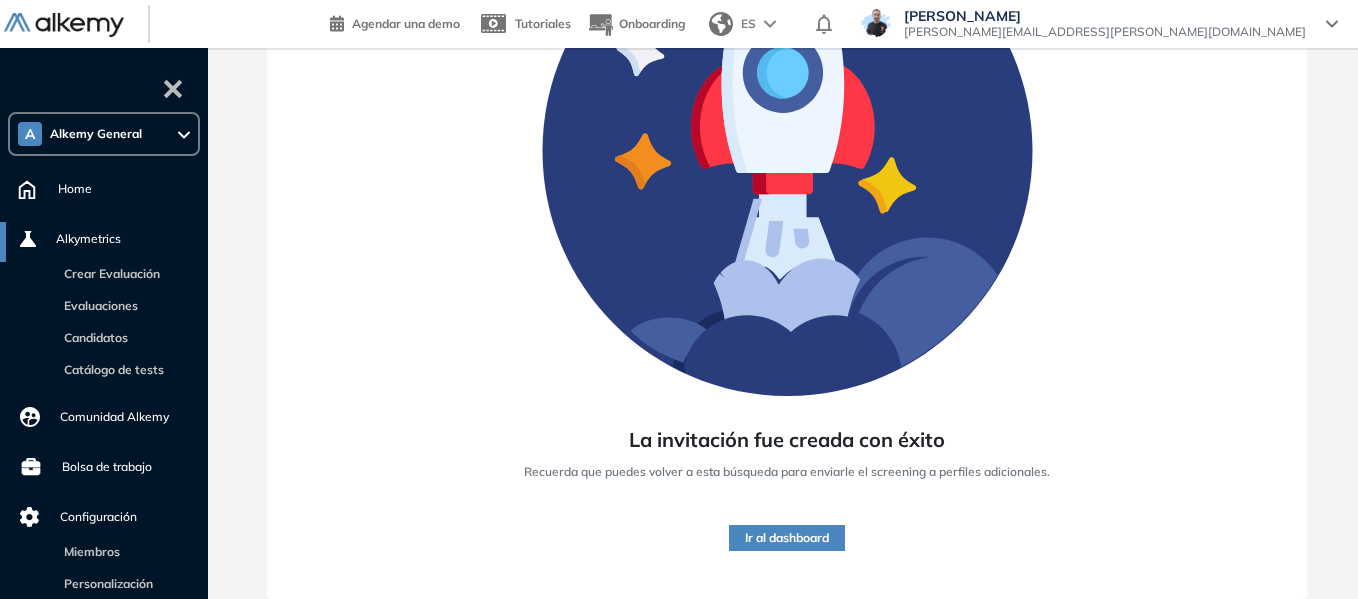click on "Alkemy General" at bounding box center (96, 134) 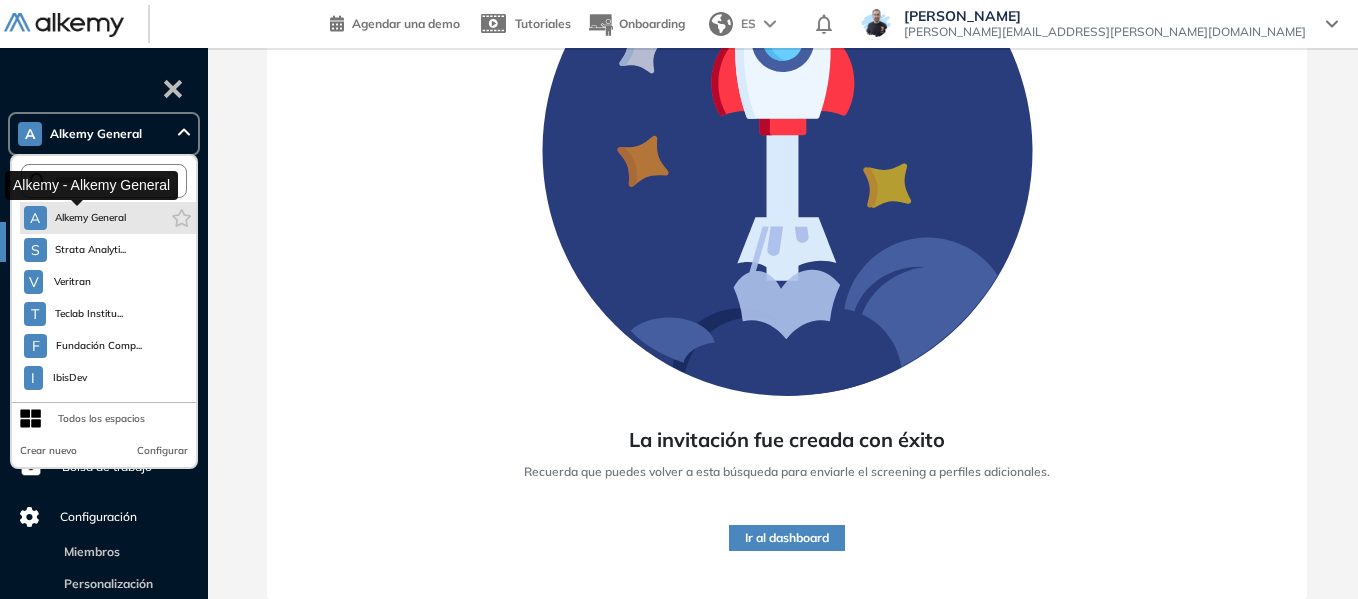 click on "Alkemy General" at bounding box center [91, 218] 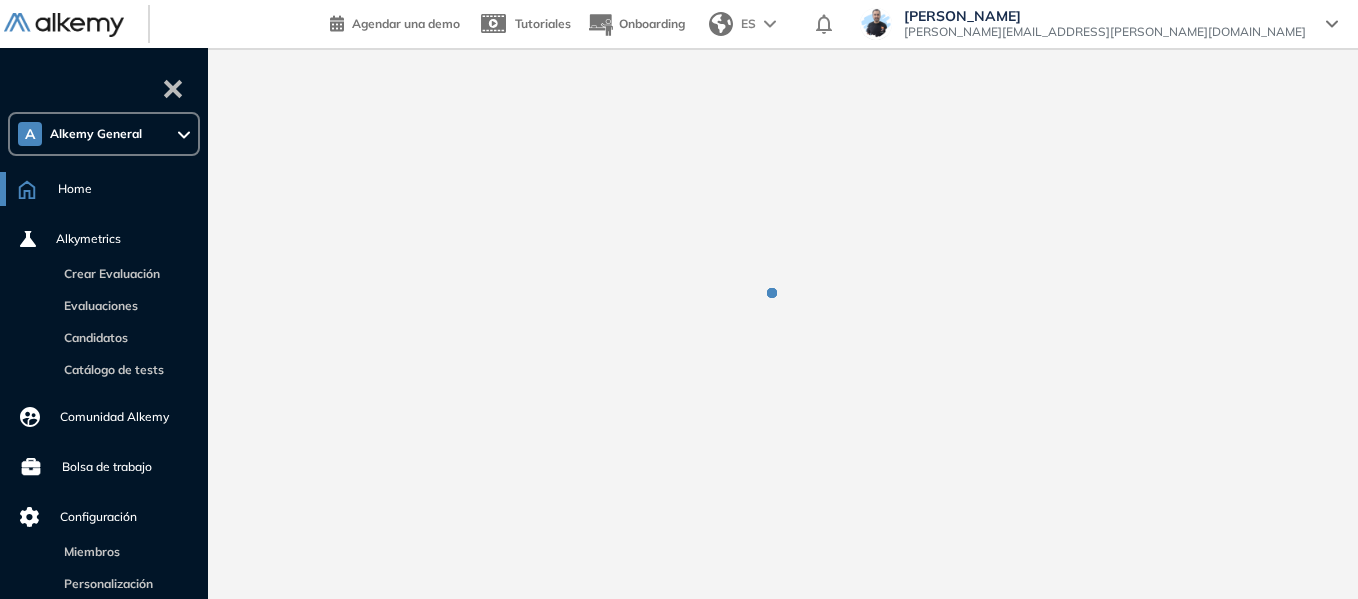 scroll, scrollTop: 0, scrollLeft: 0, axis: both 